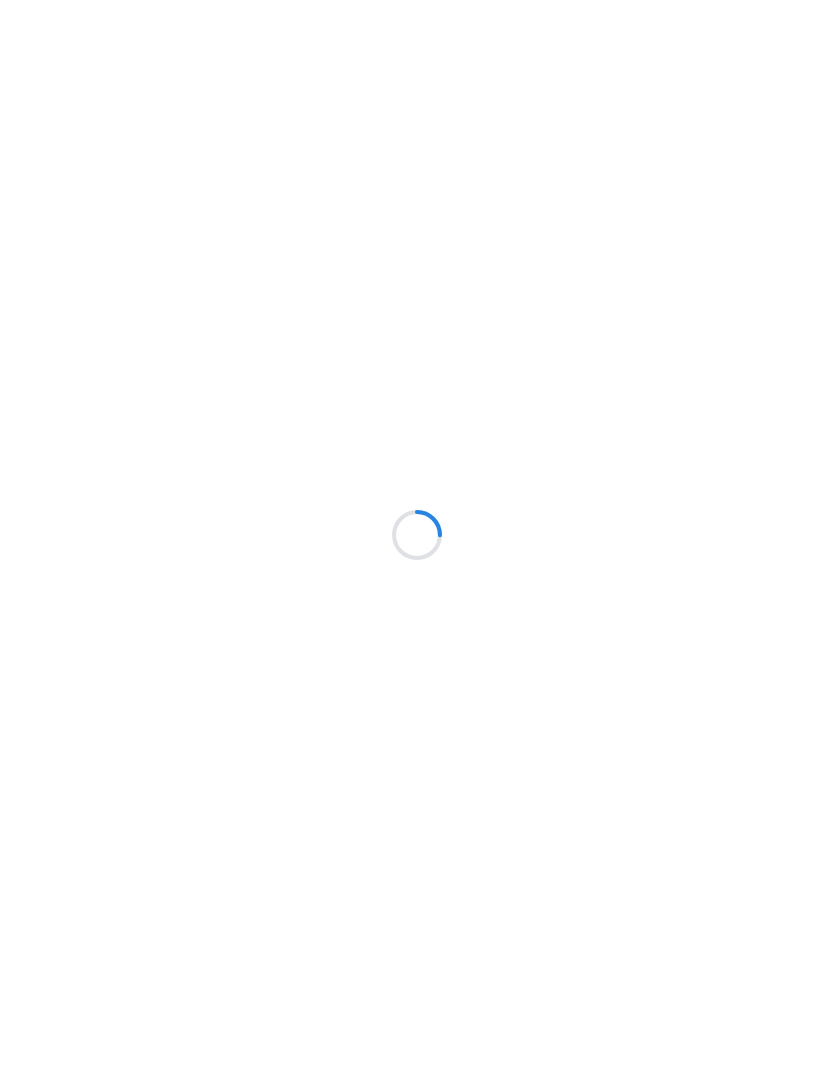 scroll, scrollTop: 0, scrollLeft: 0, axis: both 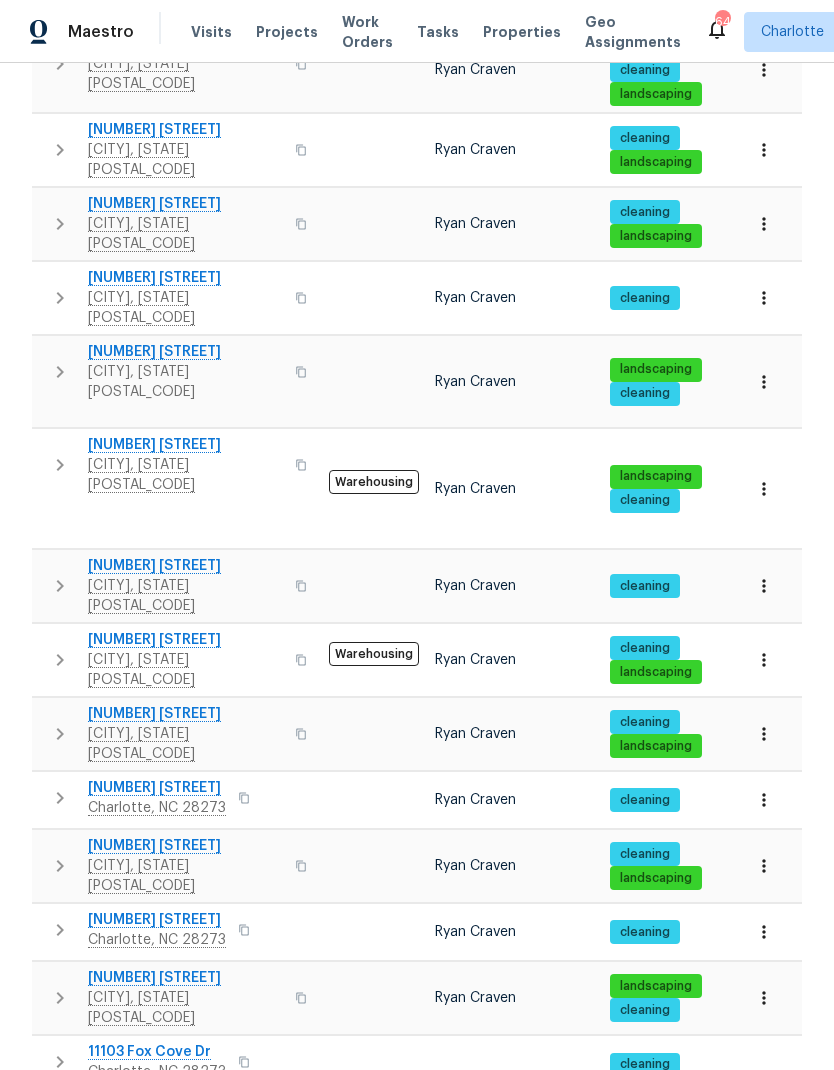 click on "2" at bounding box center [522, 1464] 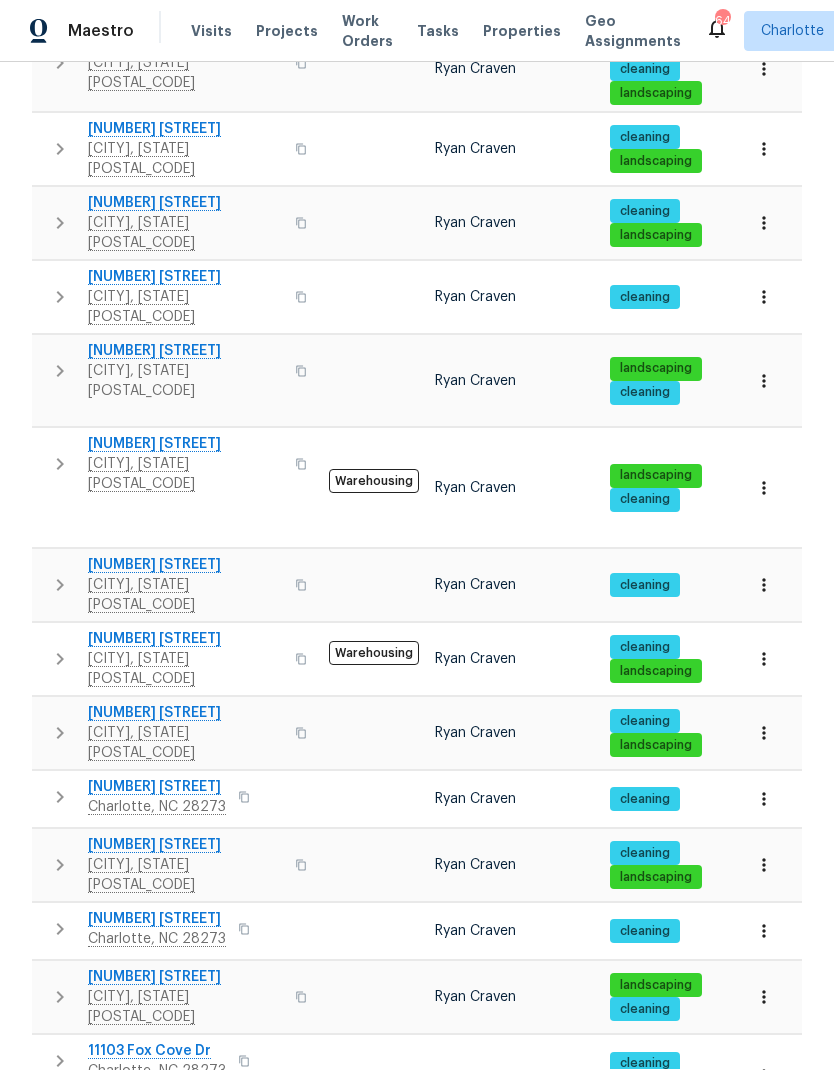 scroll, scrollTop: 0, scrollLeft: 0, axis: both 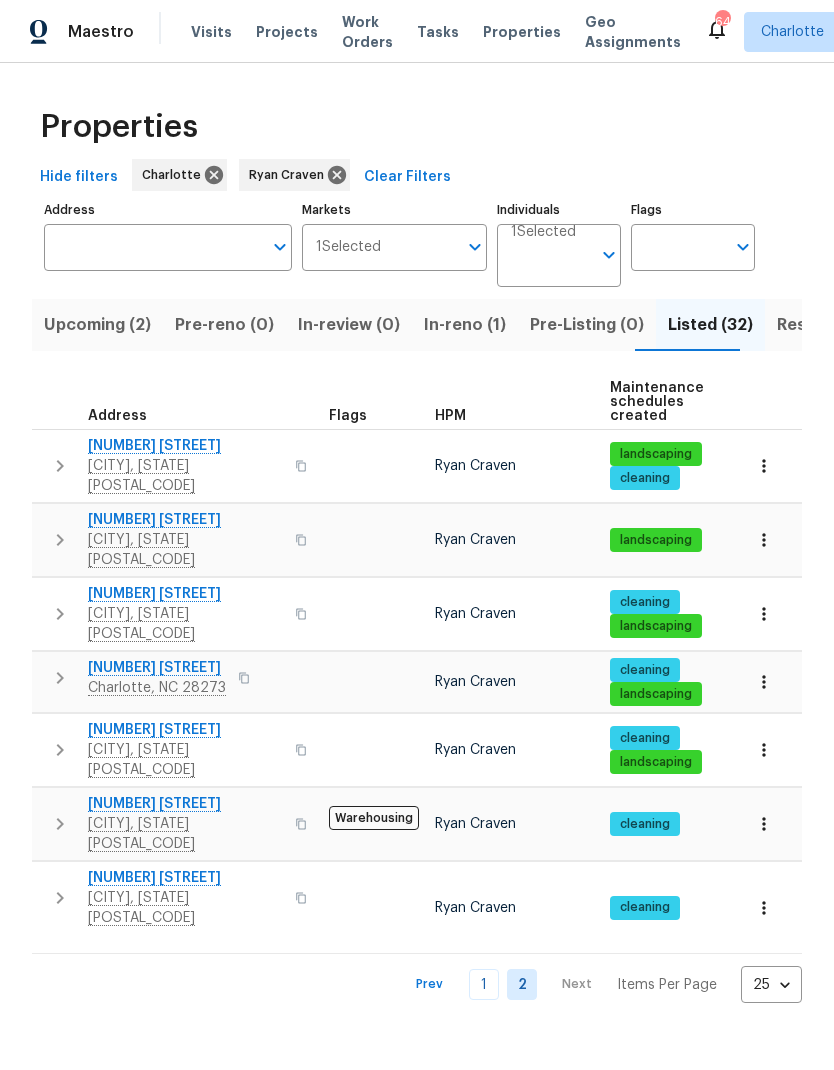 click on "Matthews, NC 28104" at bounding box center (185, 476) 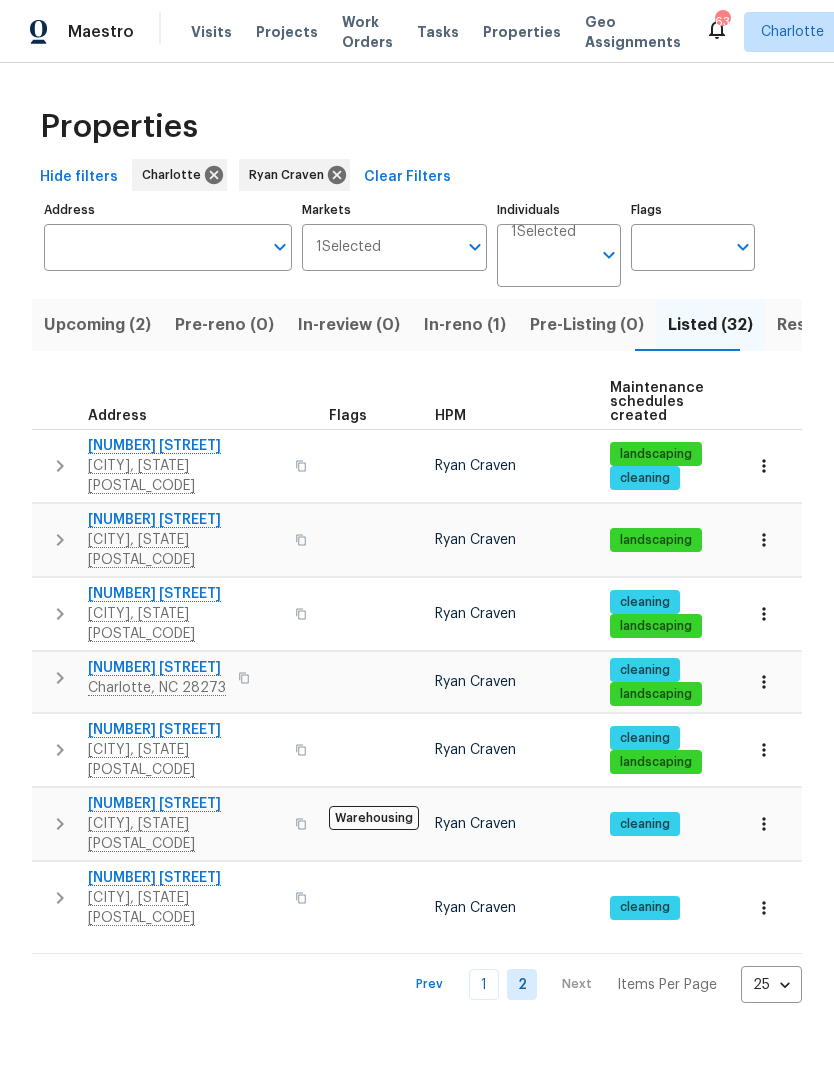 click on "In-reno (1)" at bounding box center (465, 325) 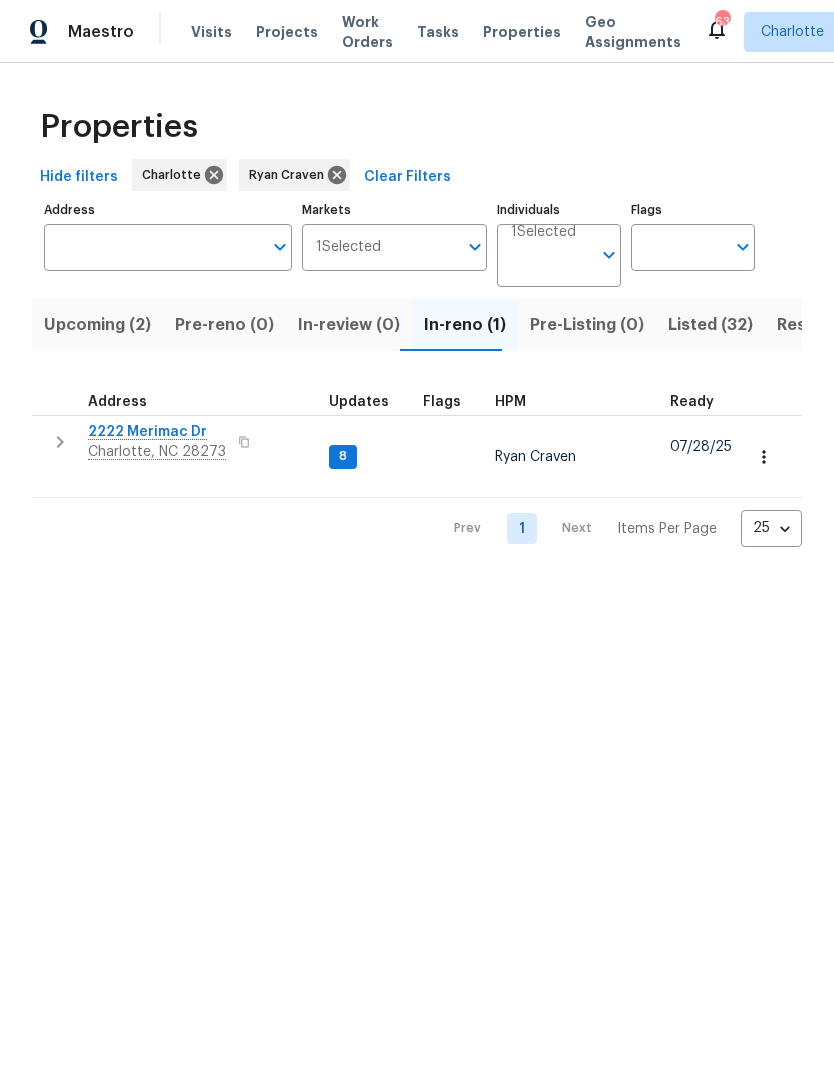 click 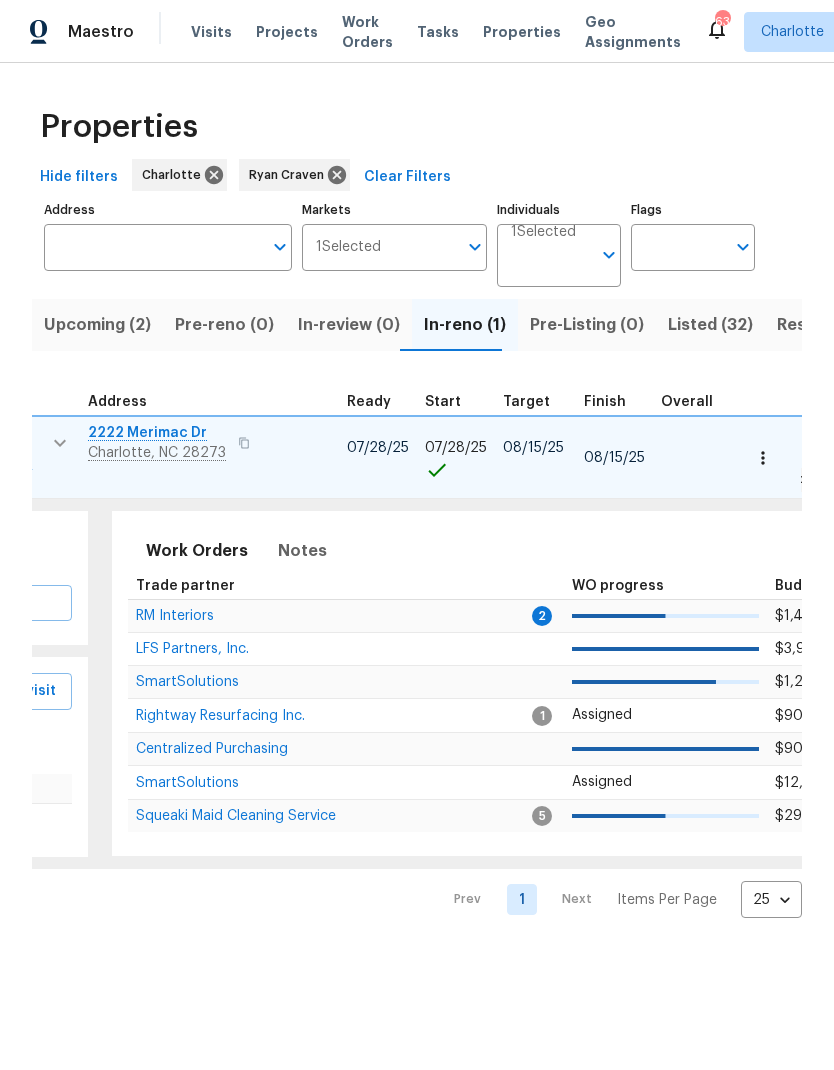 scroll, scrollTop: 0, scrollLeft: 364, axis: horizontal 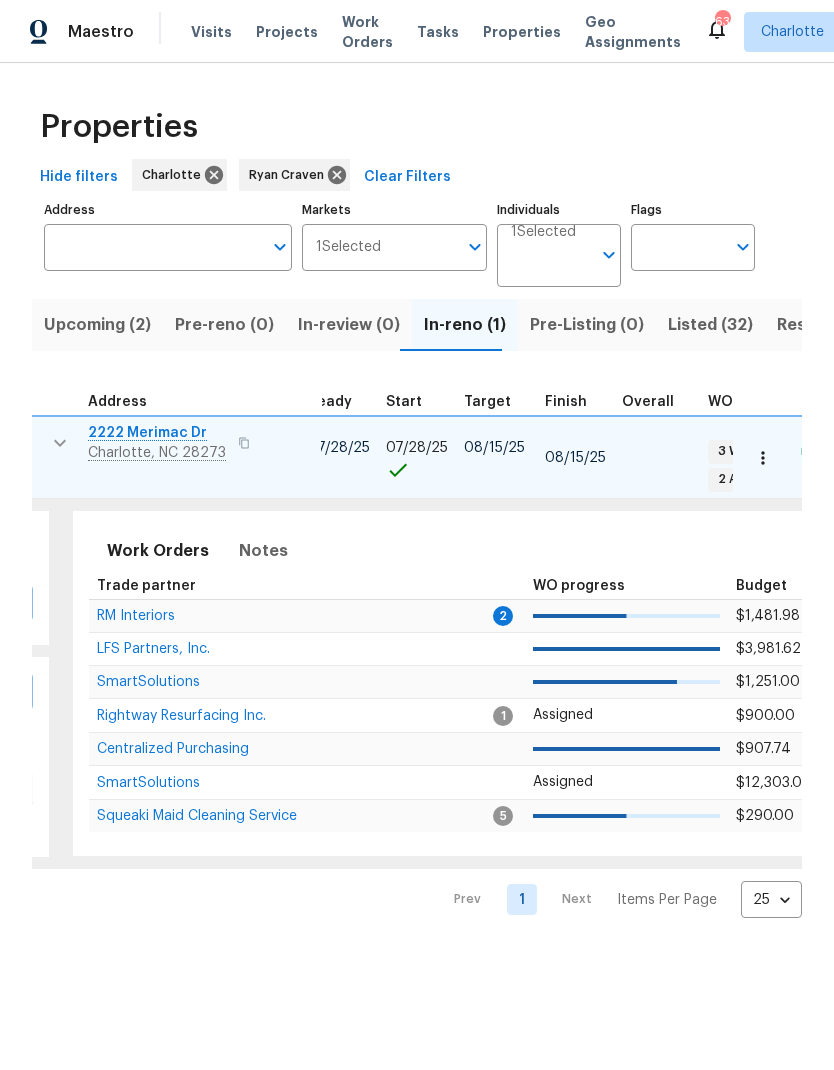 click on "RM Interiors" at bounding box center [136, 616] 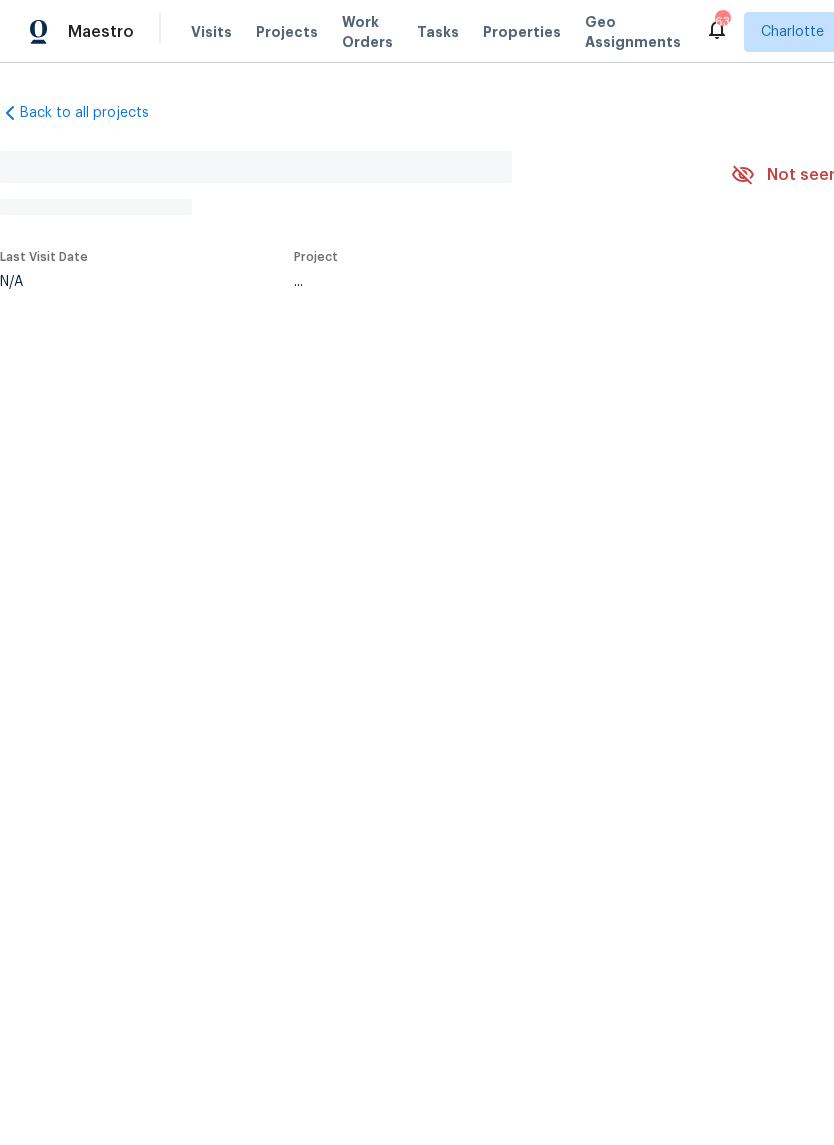 scroll, scrollTop: 0, scrollLeft: 0, axis: both 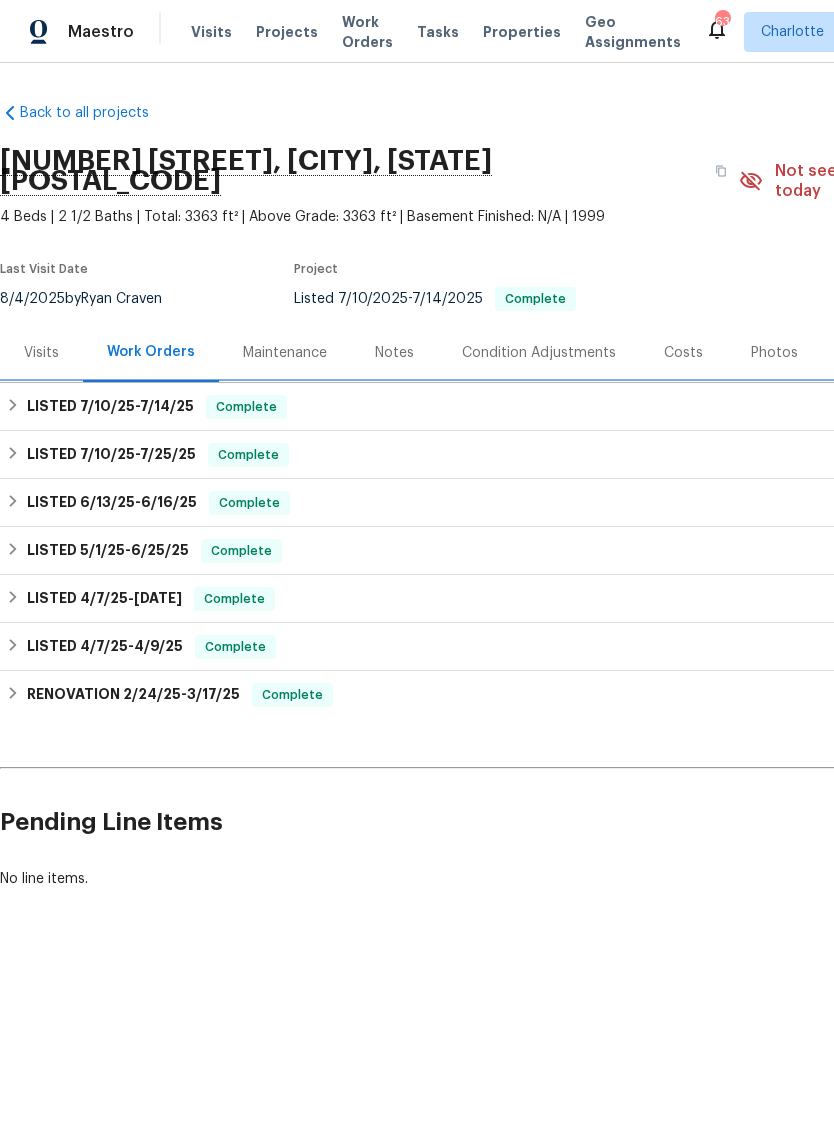 click on "LISTED   7/10/25  -  7/14/25" at bounding box center [110, 407] 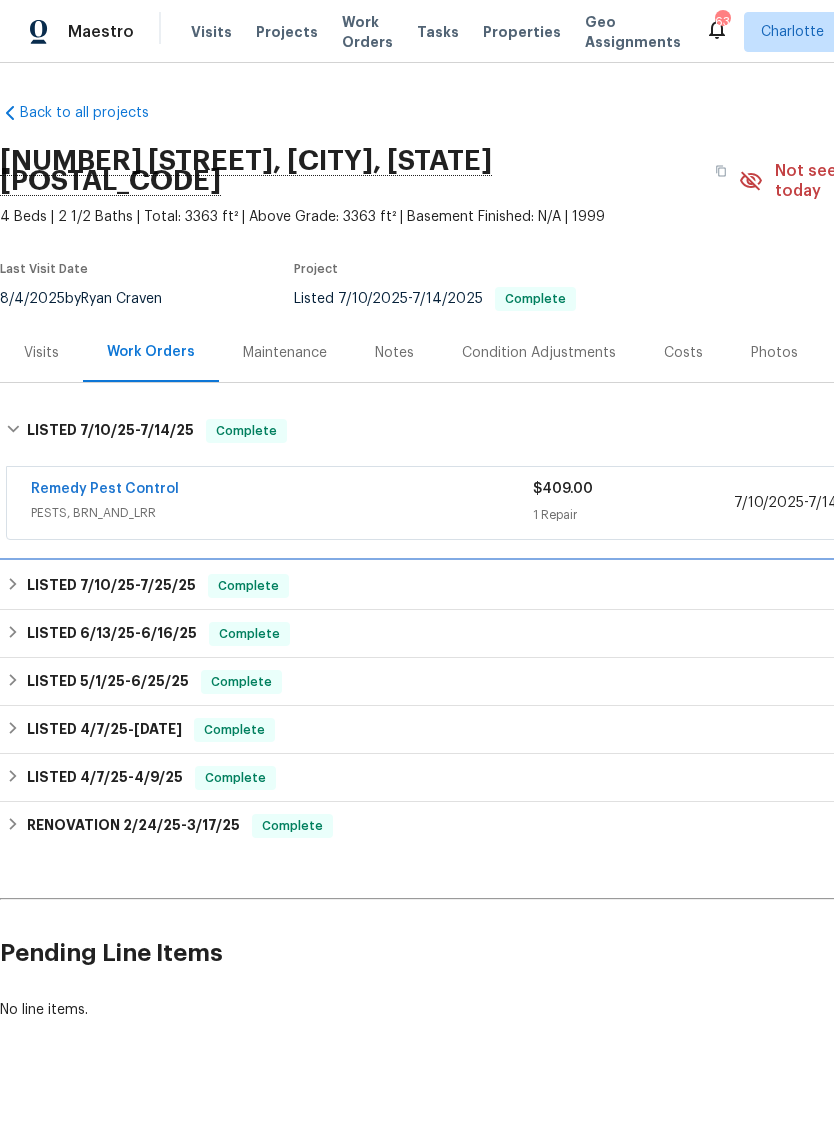 click on "LISTED   7/10/25  -  7/25/25" at bounding box center (111, 586) 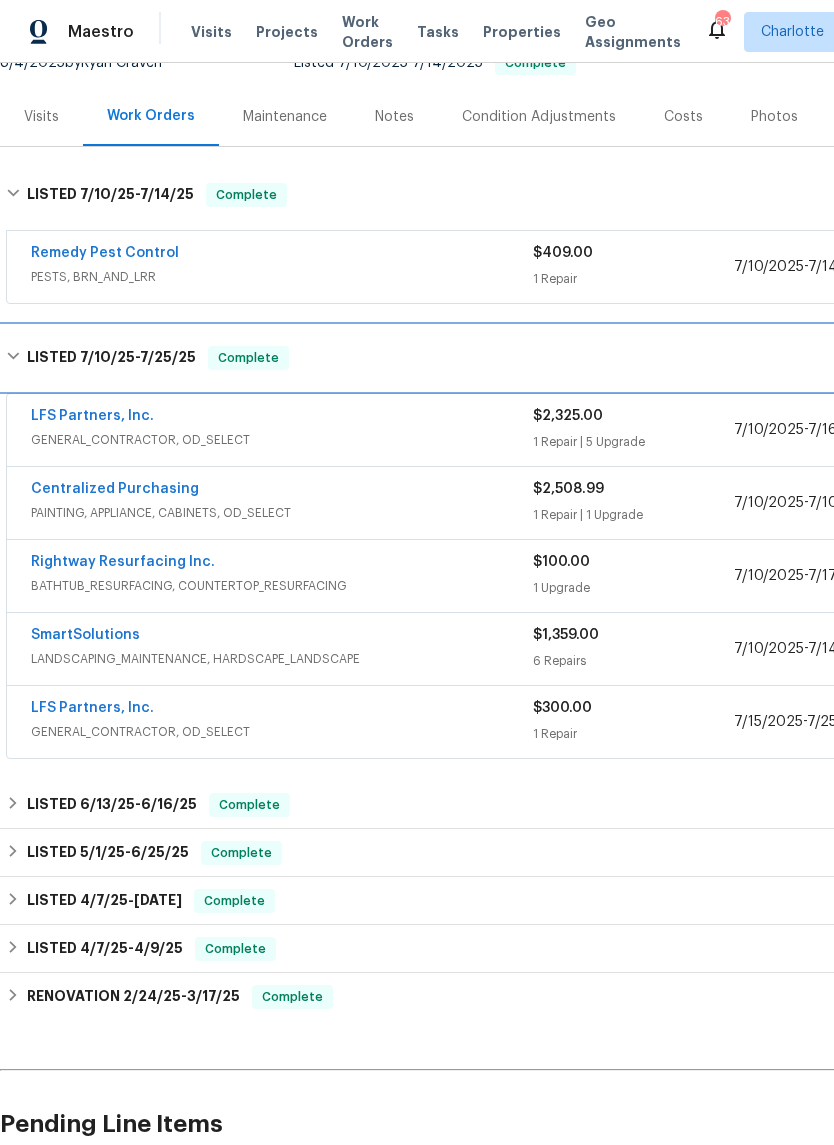 scroll, scrollTop: 236, scrollLeft: 0, axis: vertical 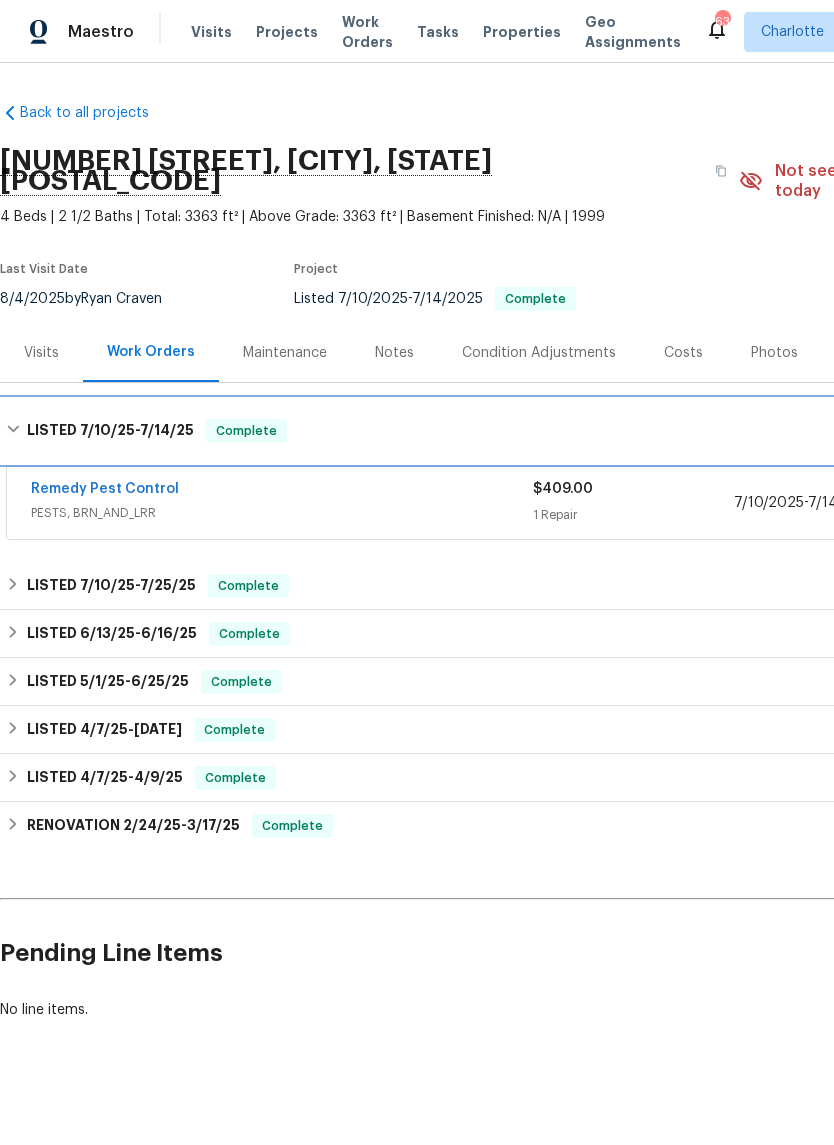 click on "LISTED   7/10/25  -  7/14/25" at bounding box center [110, 431] 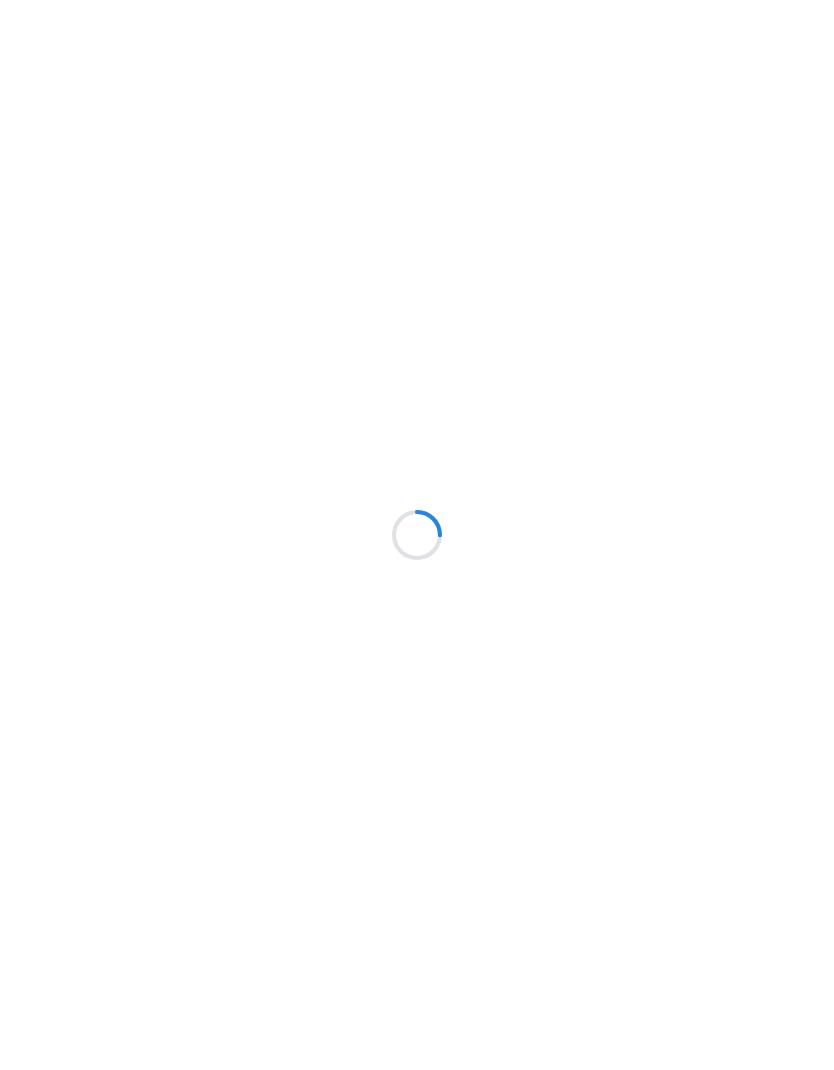 scroll, scrollTop: 0, scrollLeft: 0, axis: both 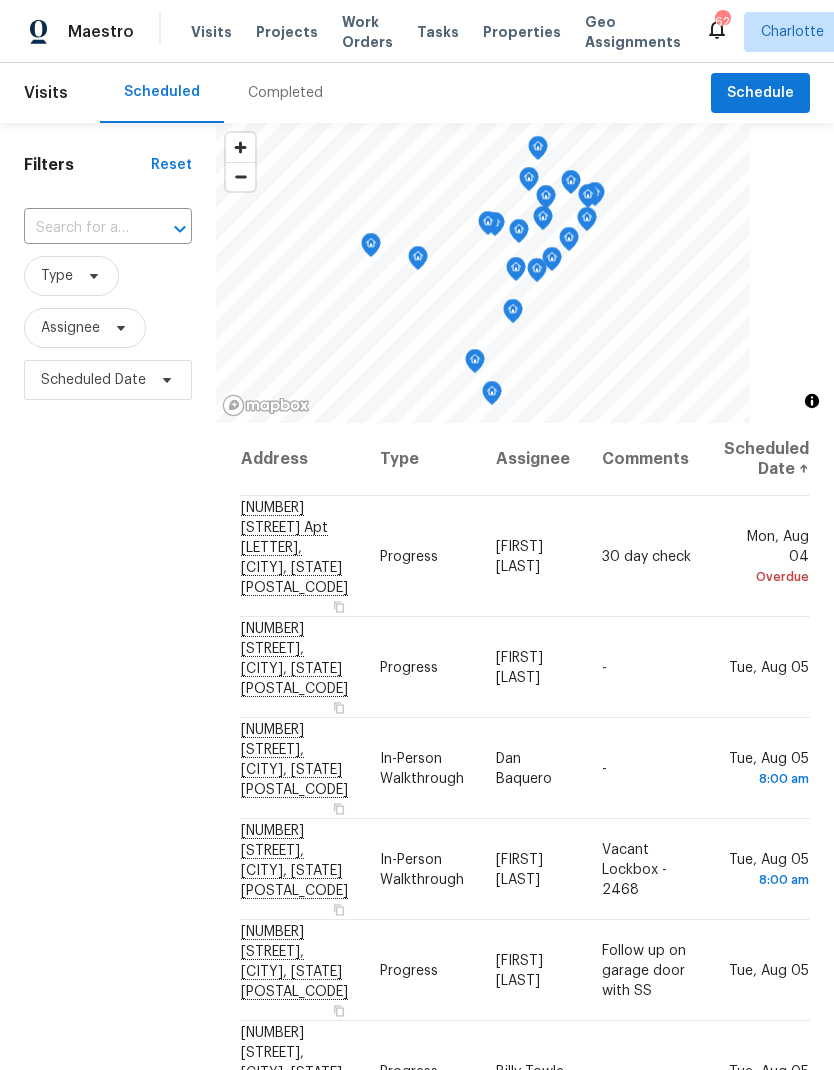 click on "Work Orders" at bounding box center (367, 32) 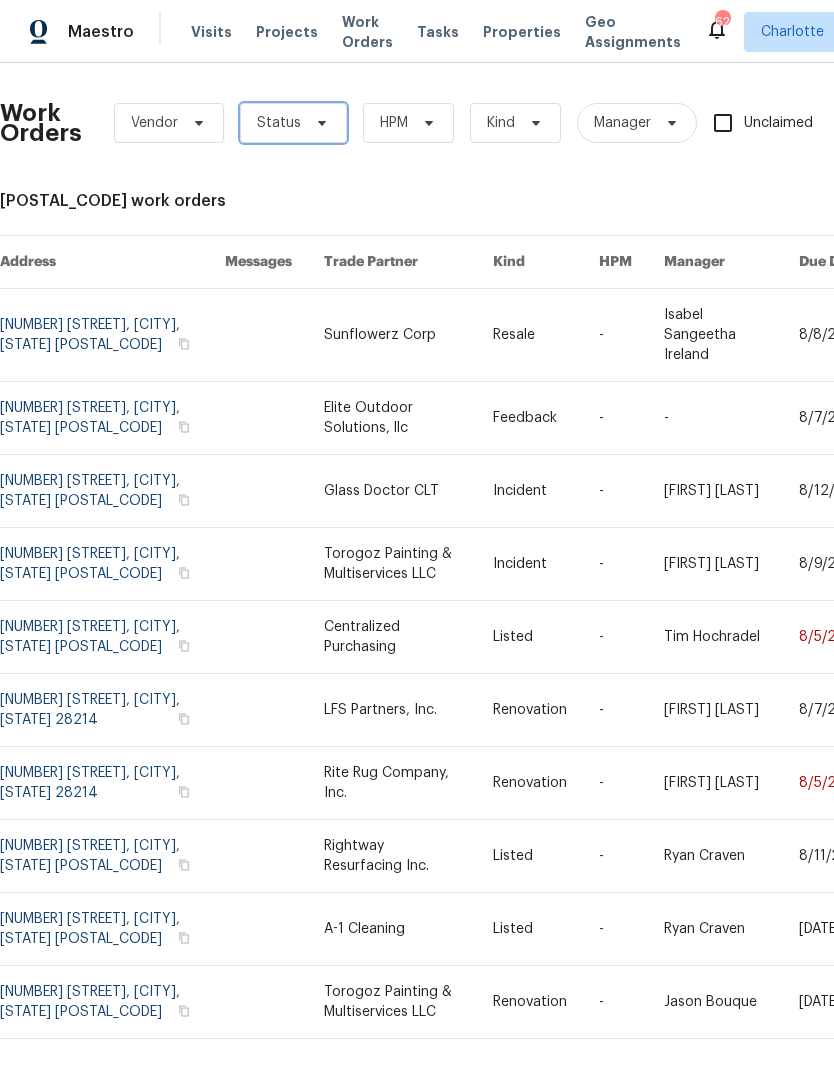 click on "Status" at bounding box center (293, 123) 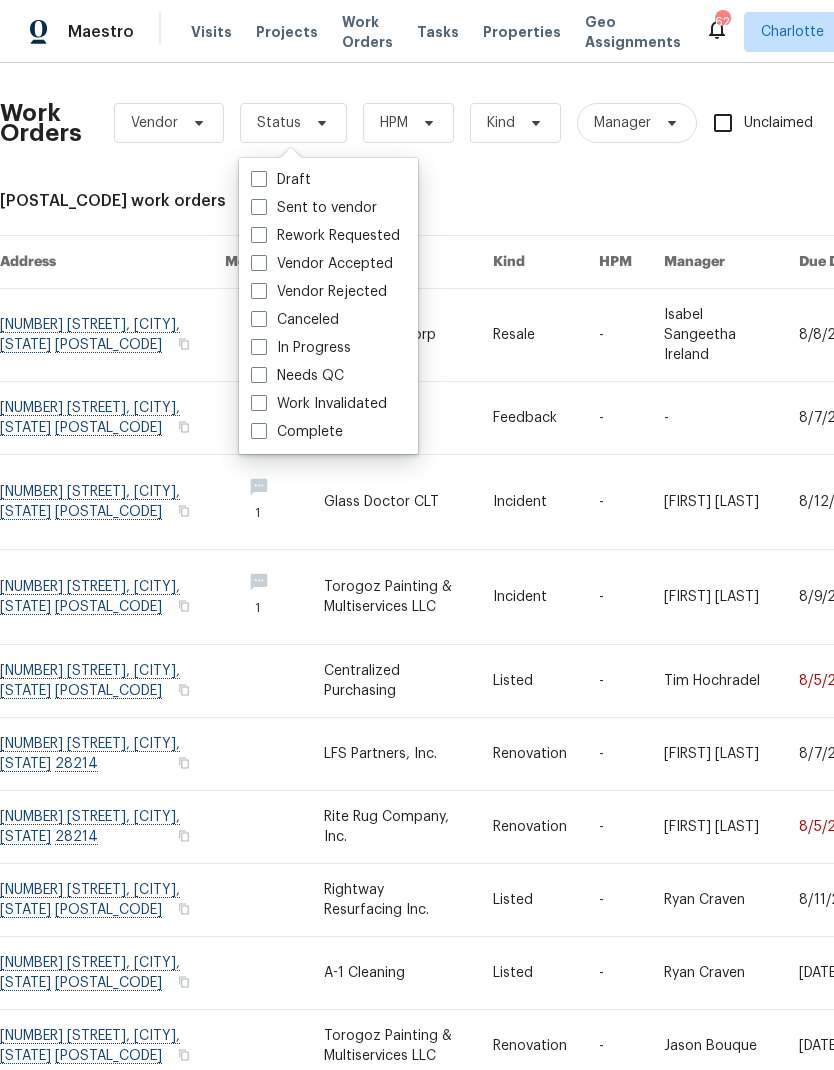 click on "Needs QC" at bounding box center (297, 376) 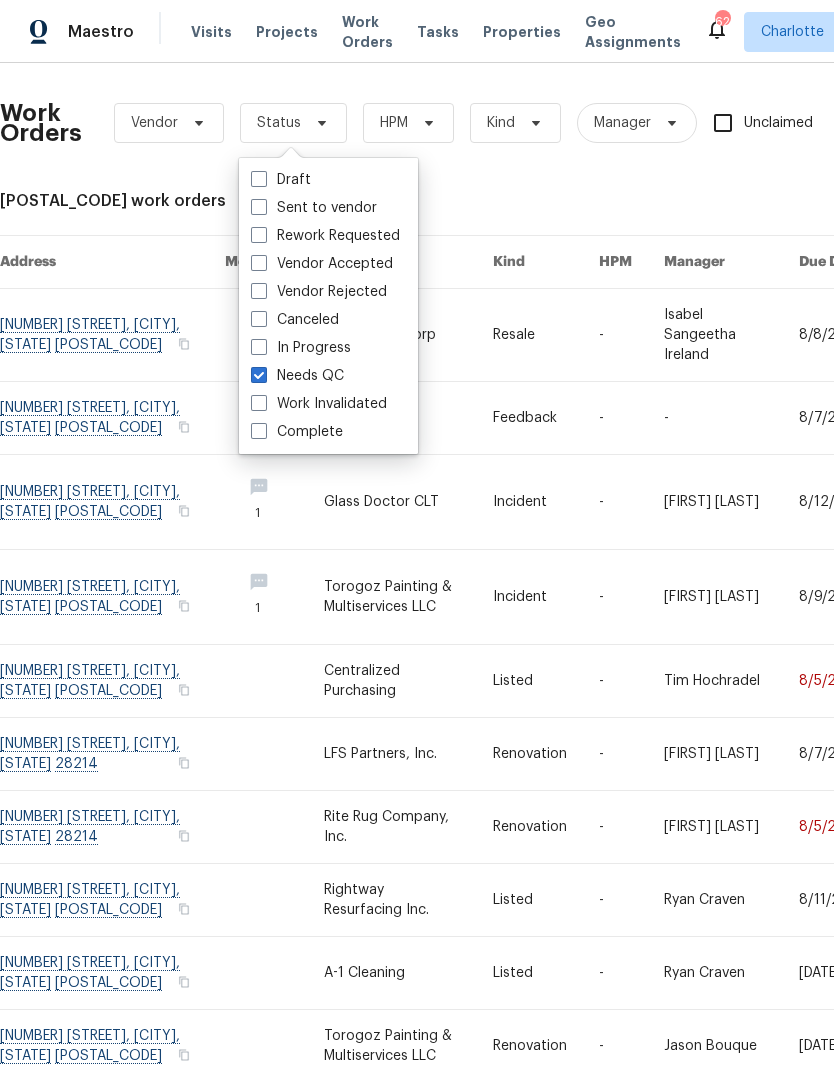 checkbox on "true" 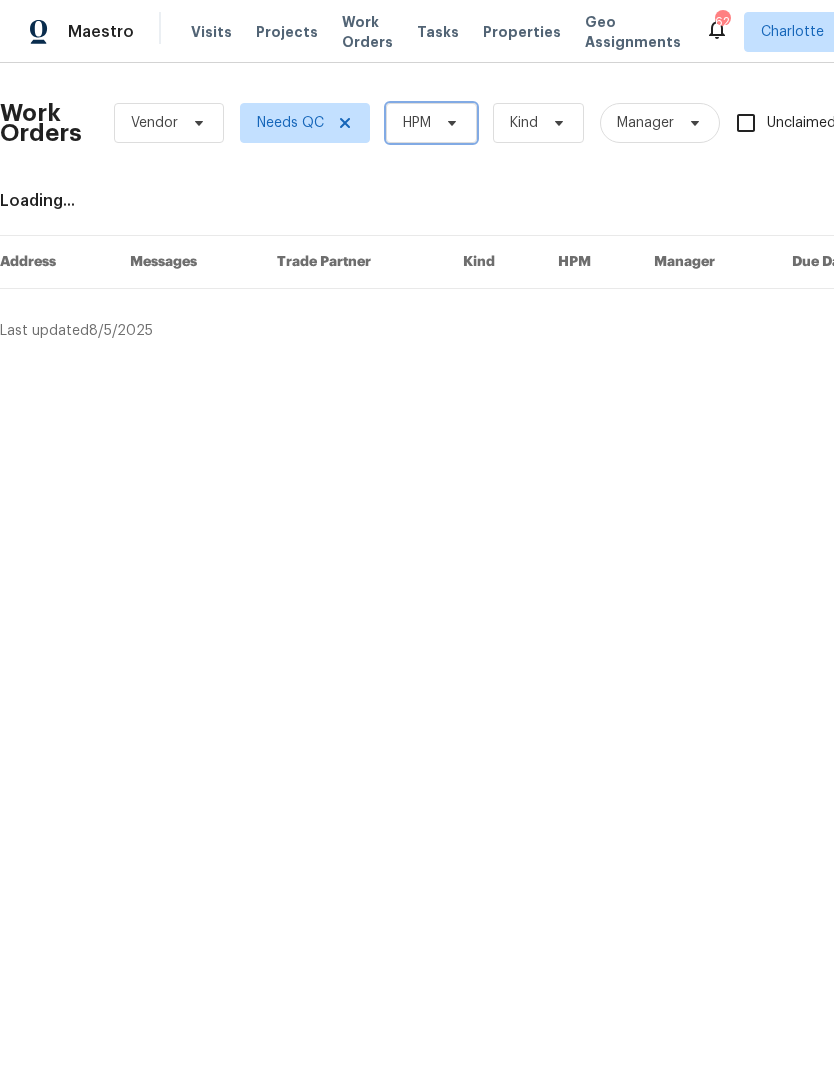 click at bounding box center [449, 123] 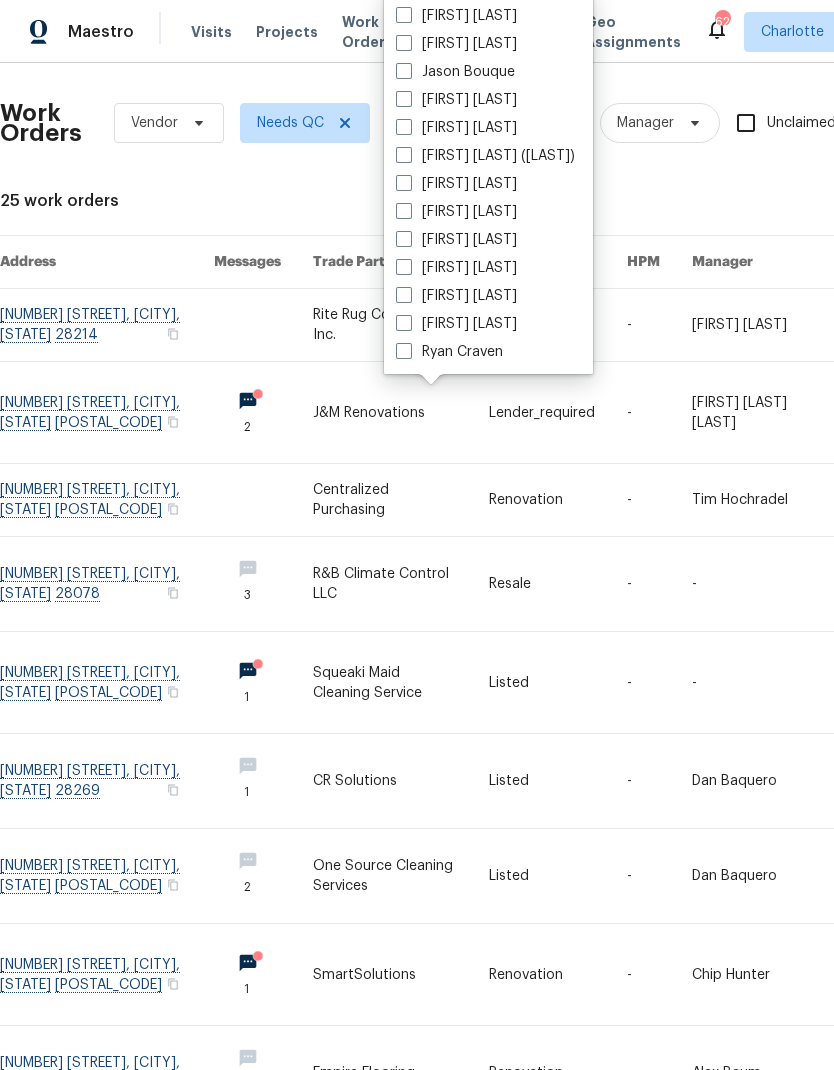 scroll, scrollTop: 248, scrollLeft: 0, axis: vertical 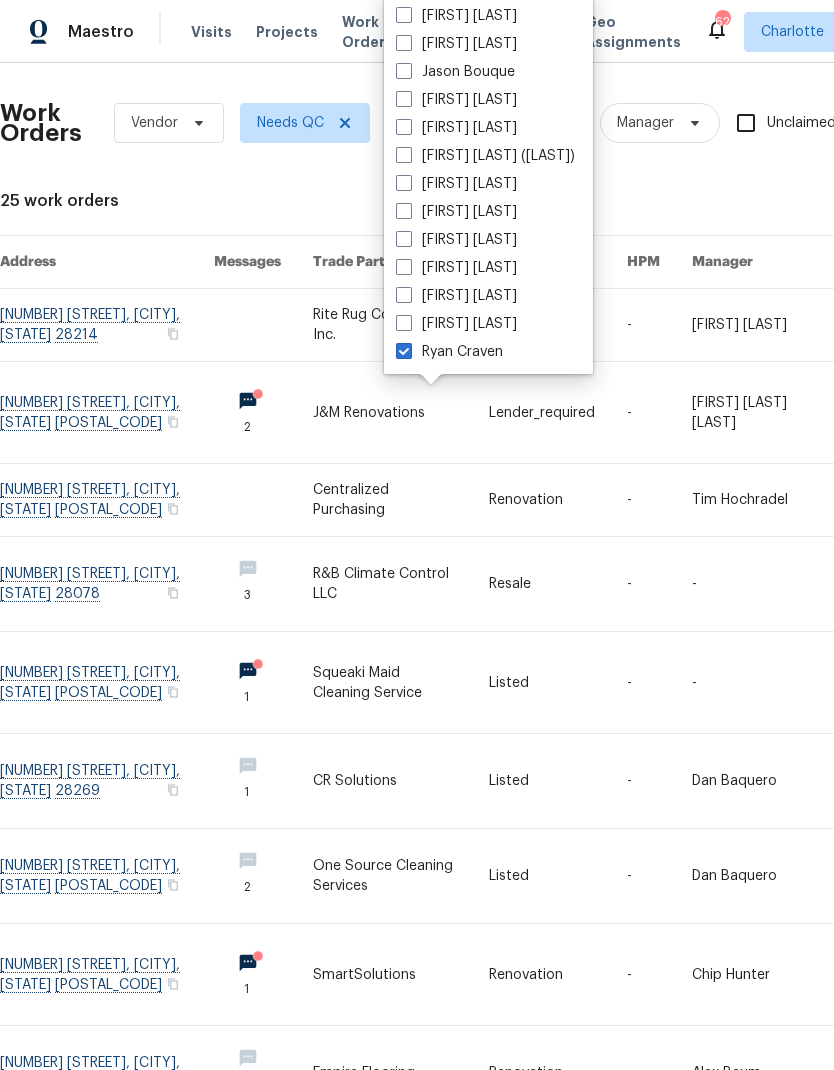 checkbox on "true" 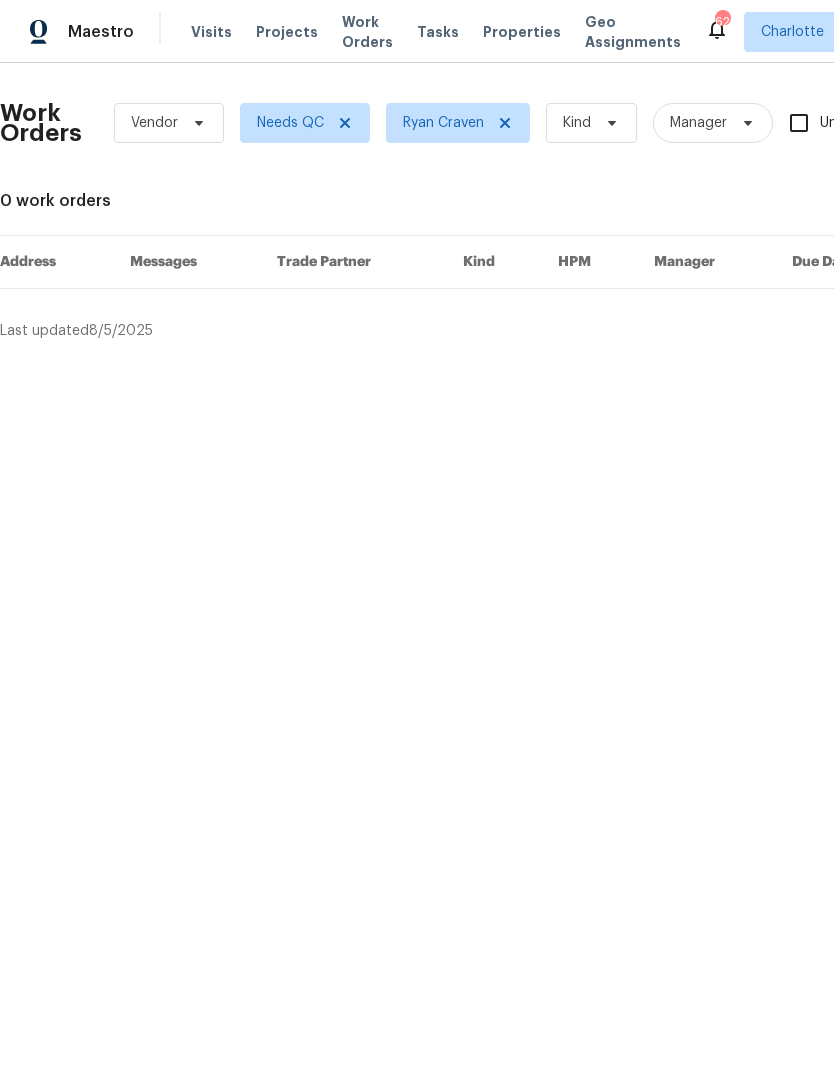 click on "Maestro" at bounding box center (101, 32) 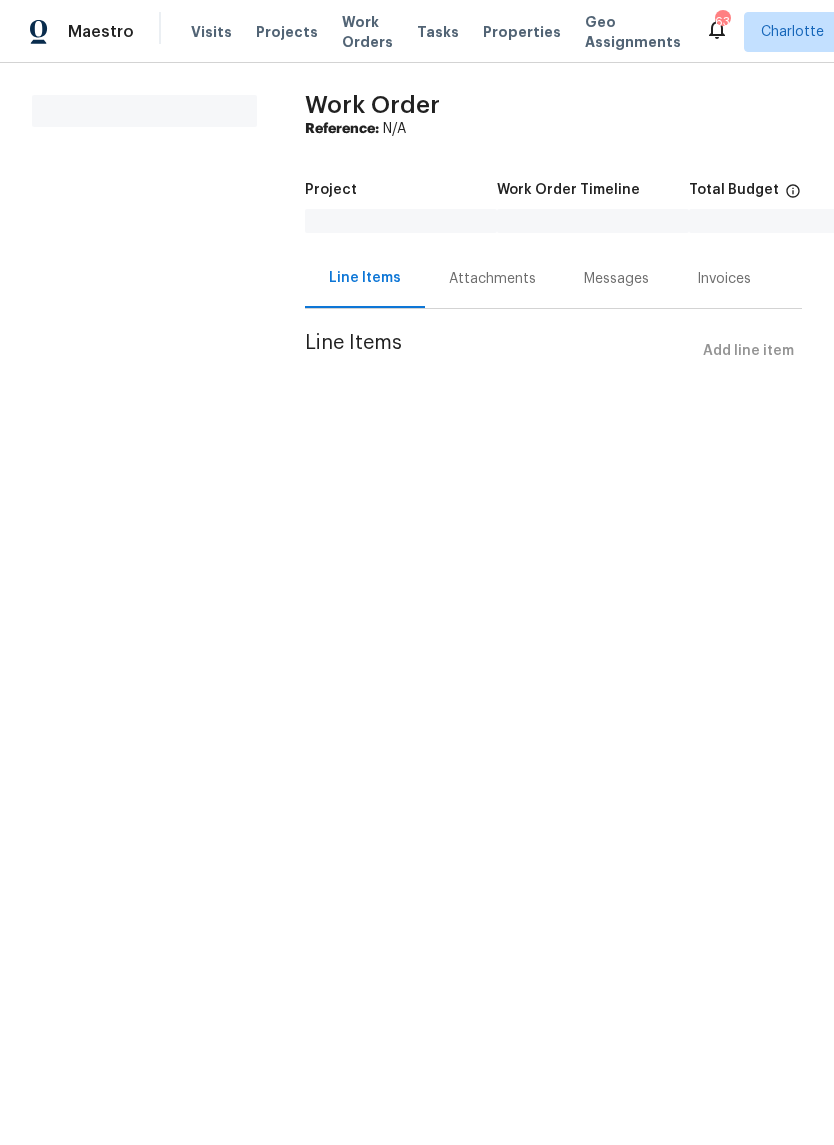 scroll, scrollTop: 0, scrollLeft: 0, axis: both 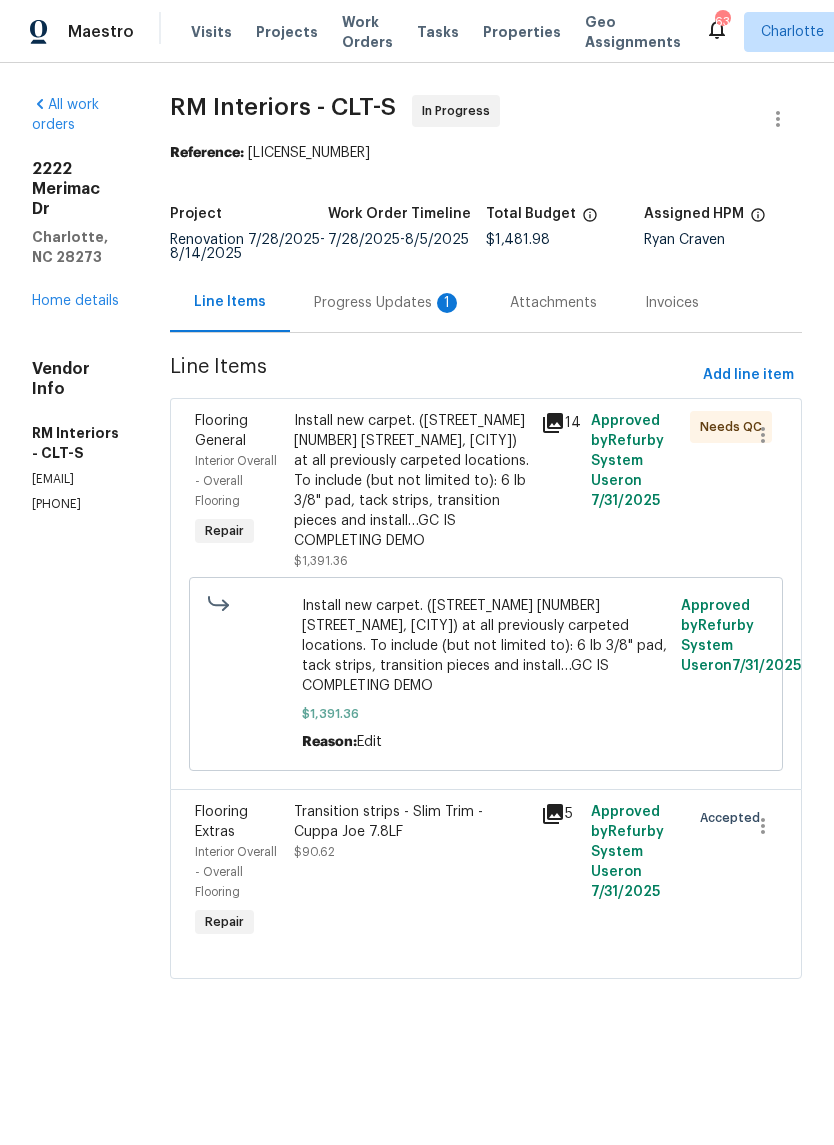click on "Progress Updates 1" at bounding box center (388, 302) 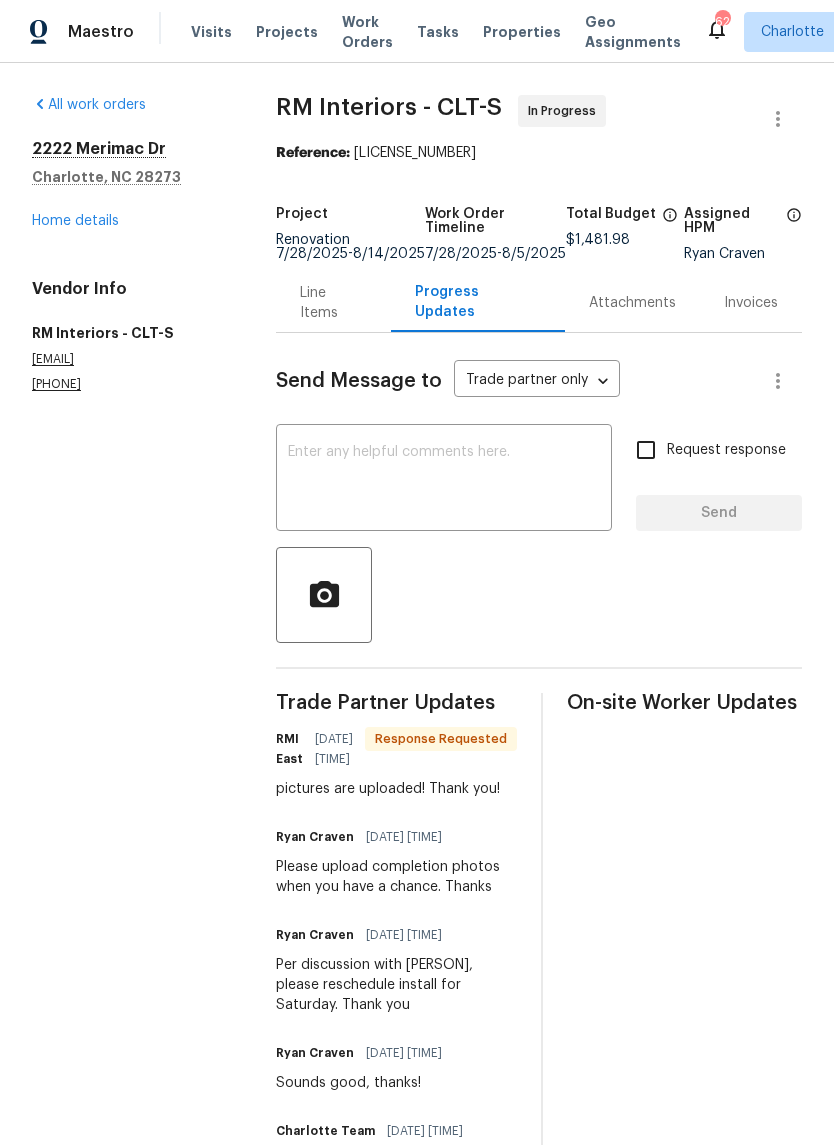 click at bounding box center (444, 480) 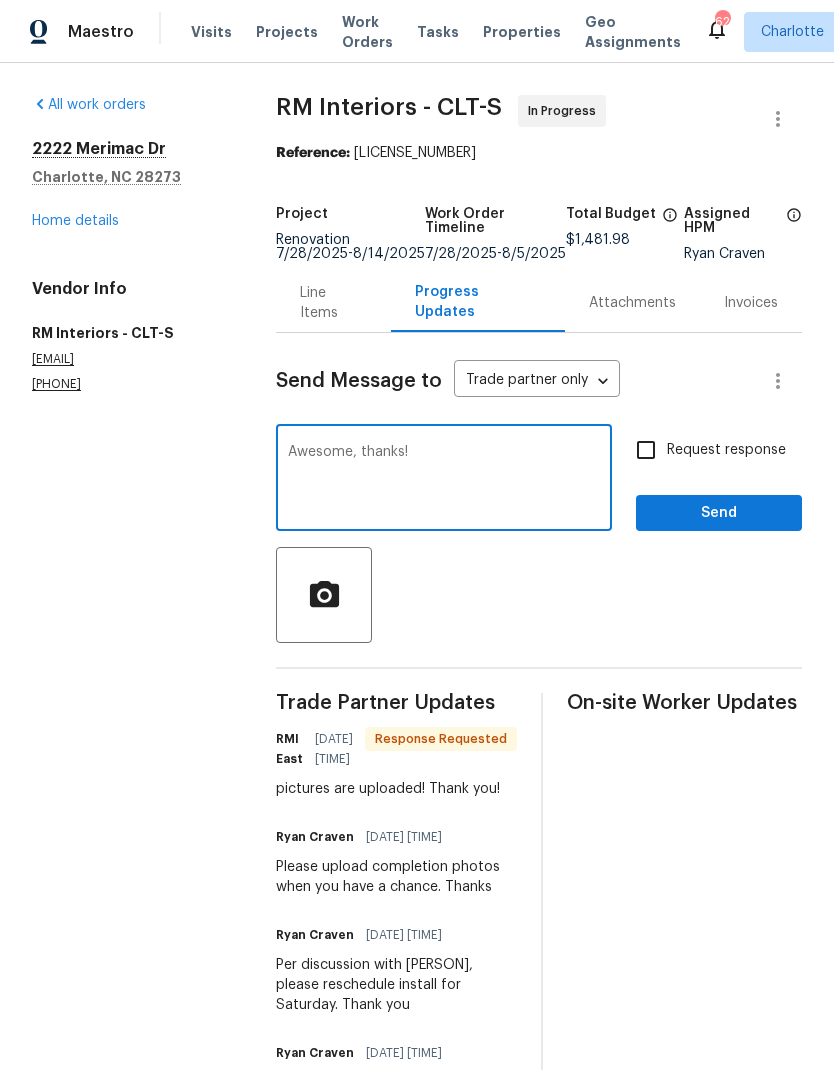 type on "Awesome, thanks!" 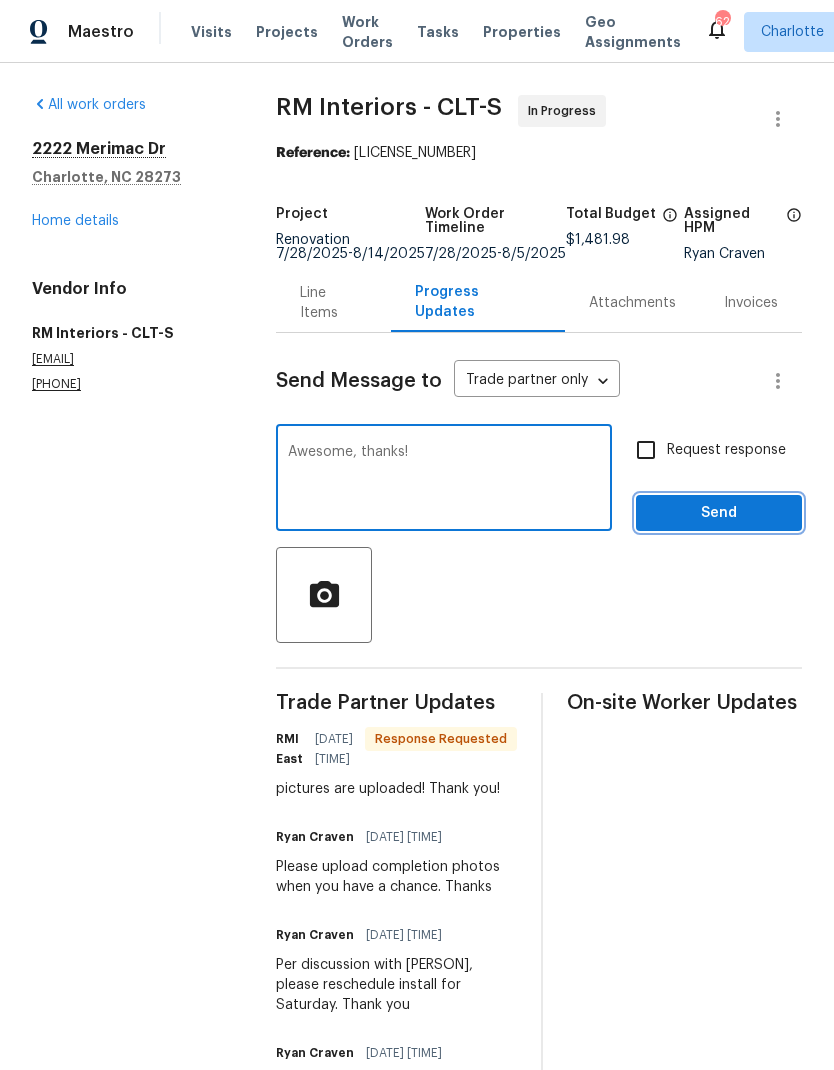 click on "Send" at bounding box center [719, 513] 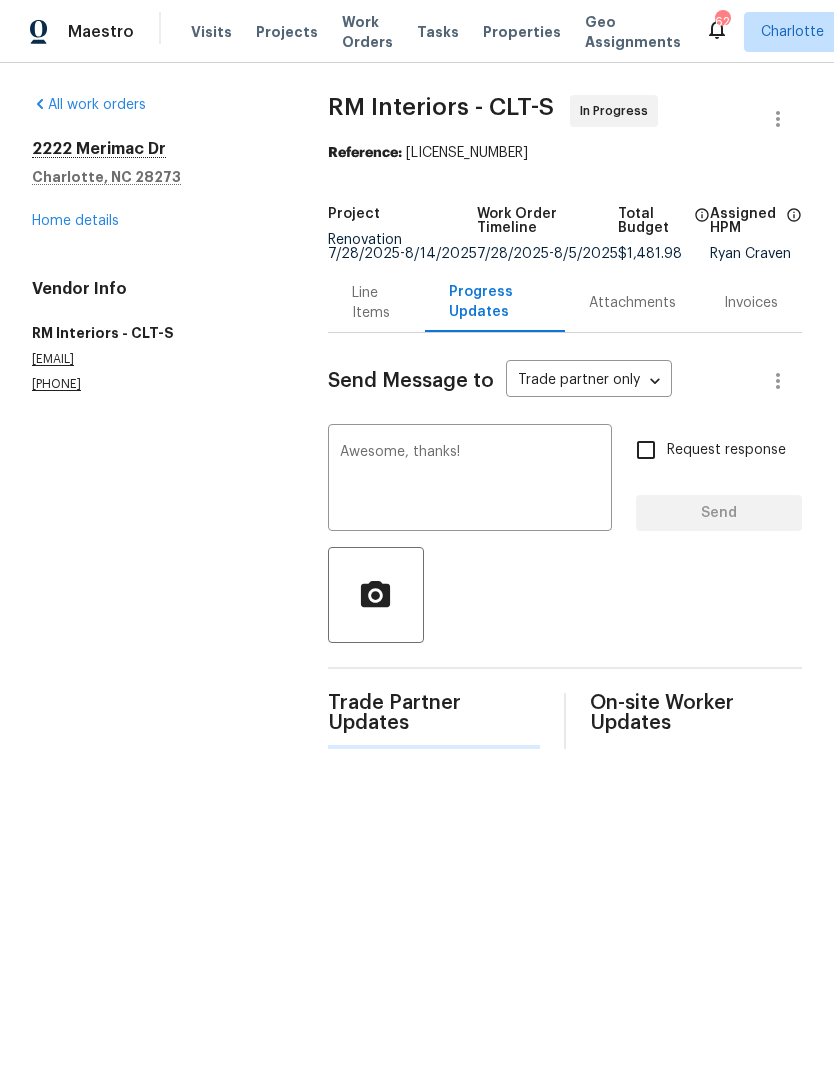 type 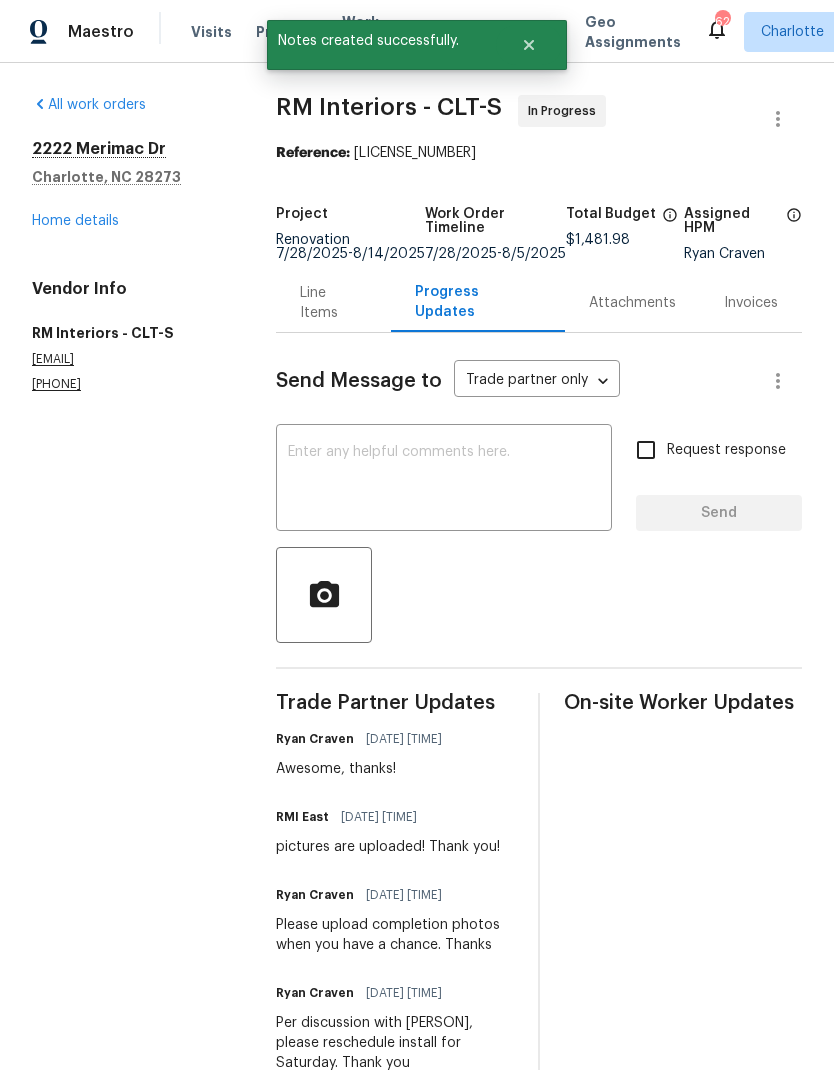 click on "Line Items" at bounding box center [333, 302] 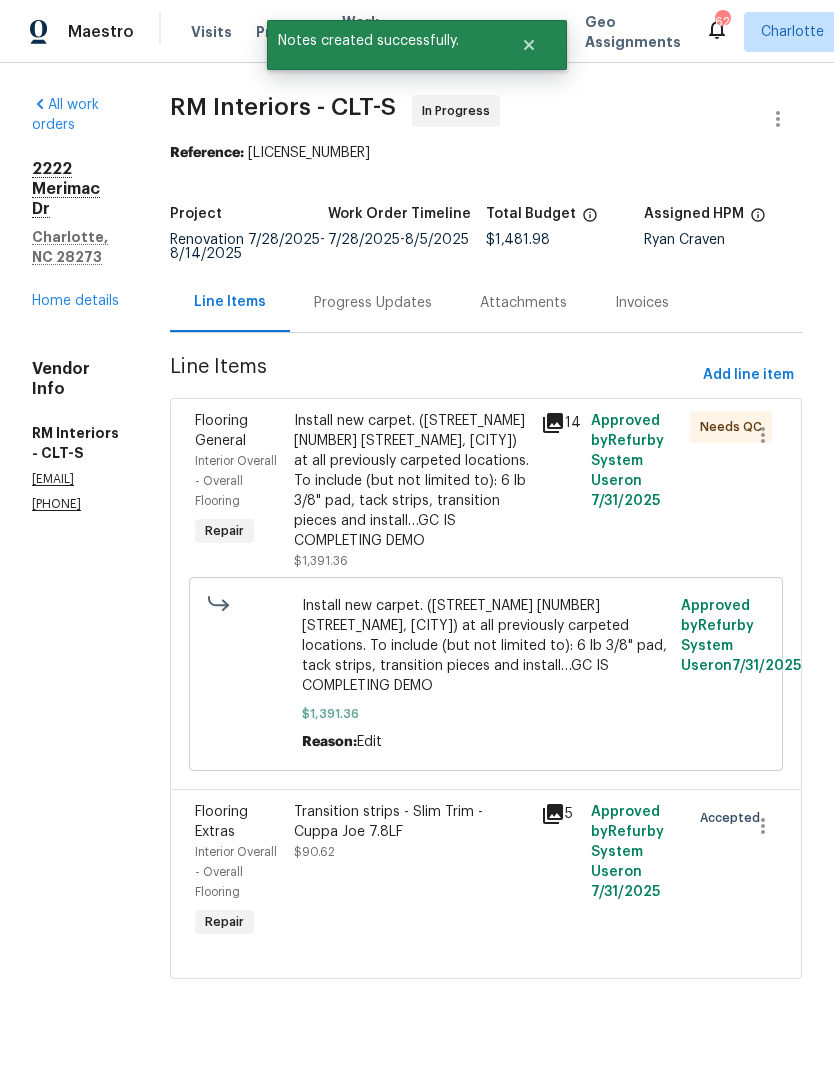 click on "Install new carpet. ([STREET_NAME] [NUMBER] [STREET_NAME], [CITY]) at all previously carpeted locations. To include (but not limited to): 6 lb 3/8" pad, tack strips, transition pieces and install…GC IS COMPLETING DEMO" at bounding box center [412, 481] 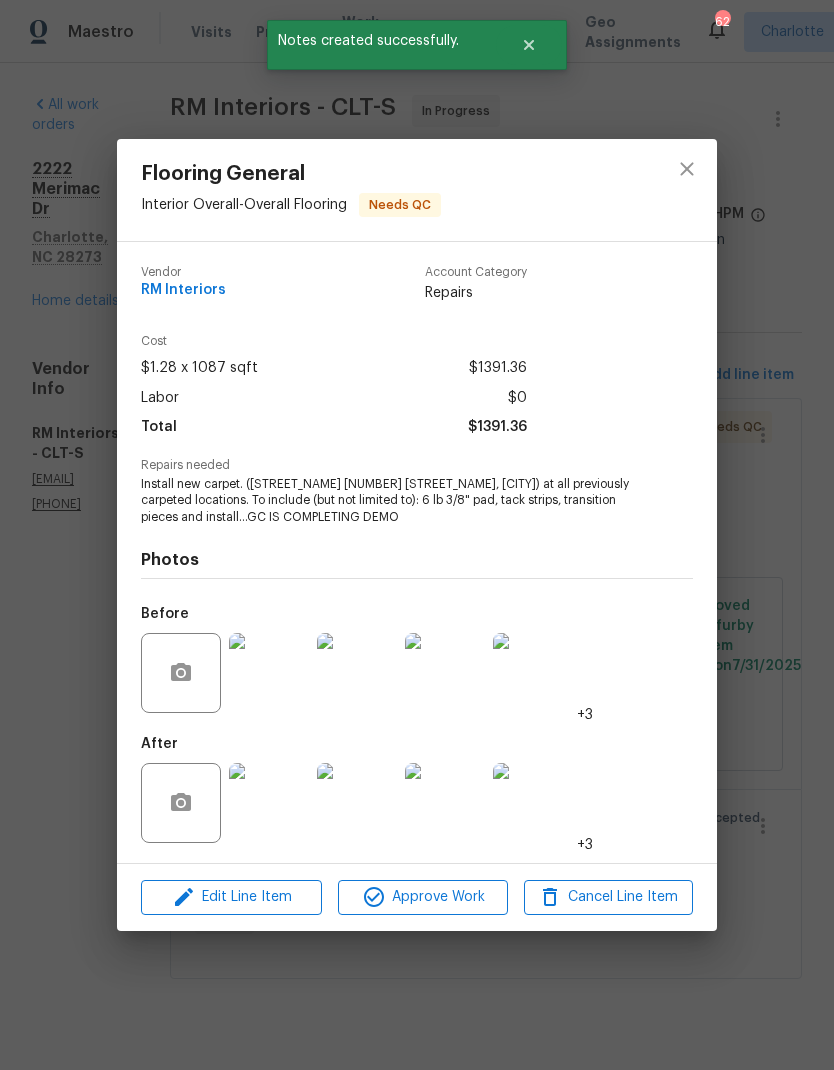 click at bounding box center [269, 803] 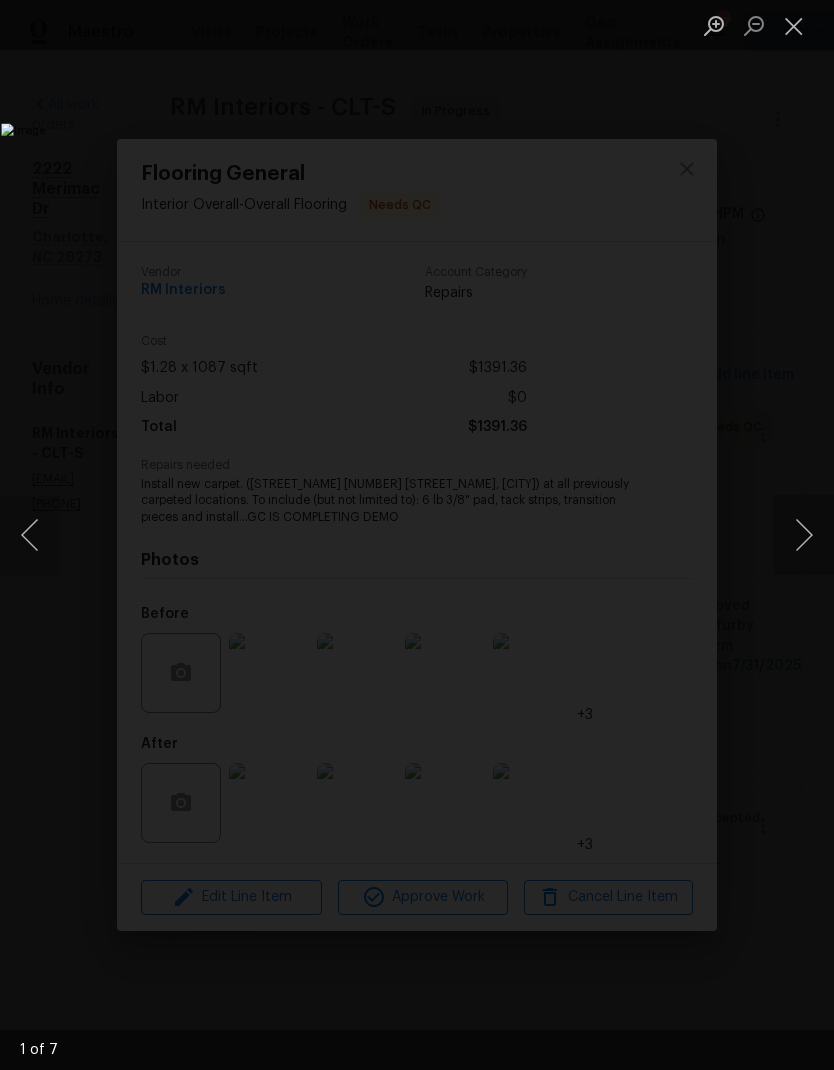 click at bounding box center [804, 535] 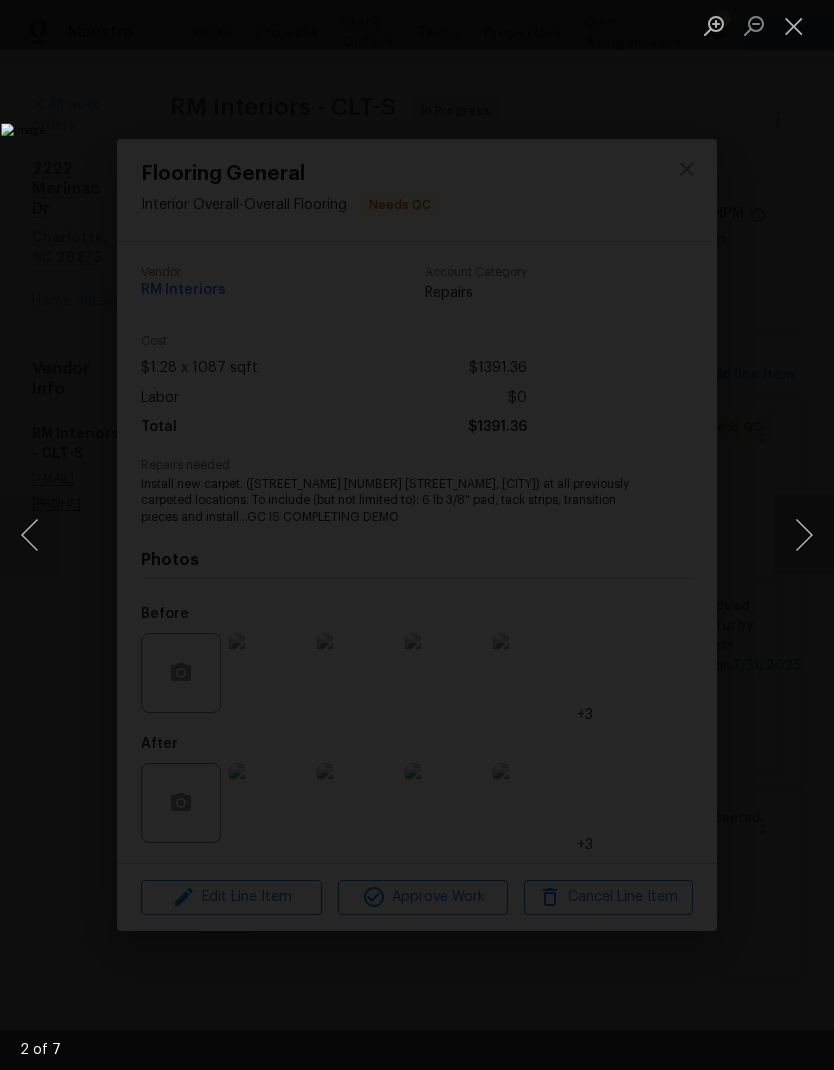 click at bounding box center (804, 535) 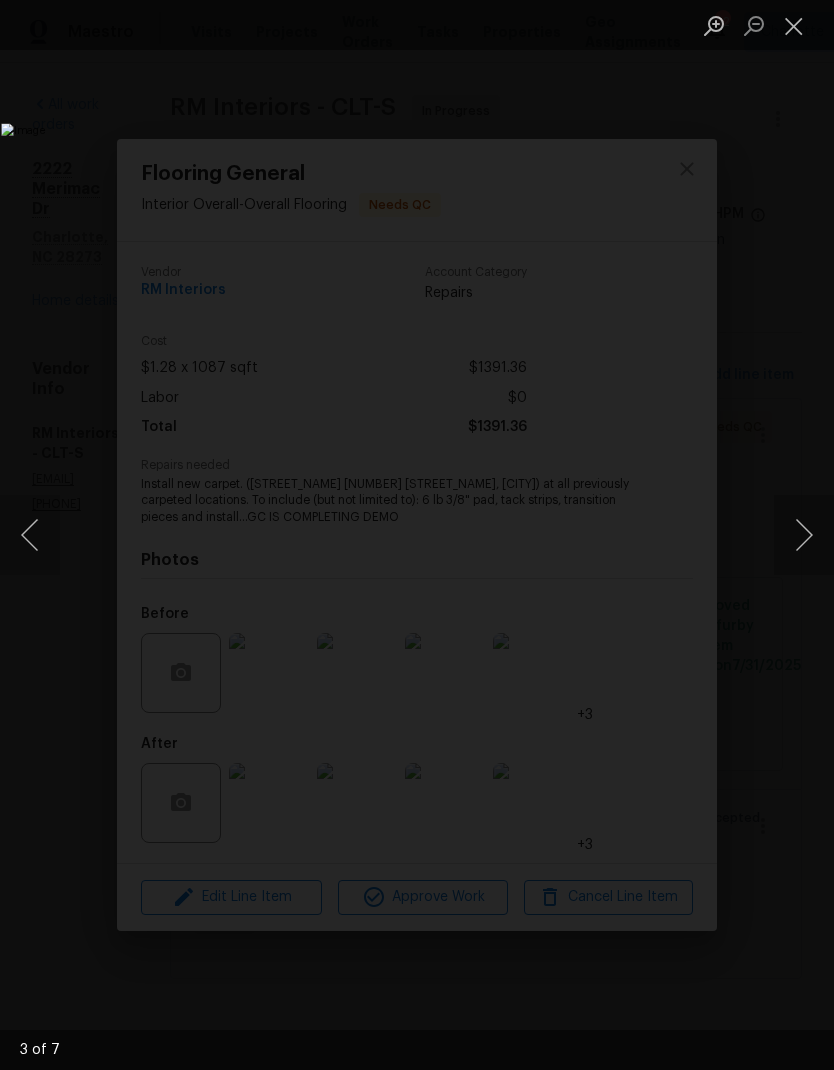 click at bounding box center [804, 535] 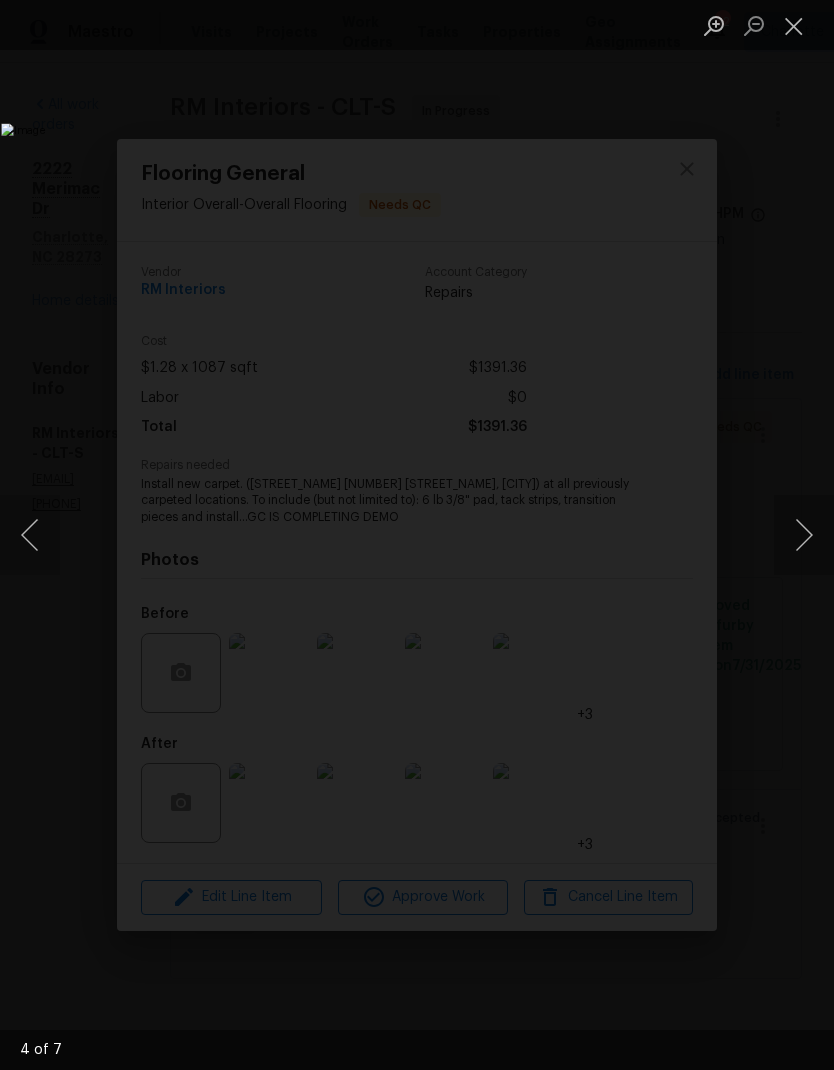 click at bounding box center [804, 535] 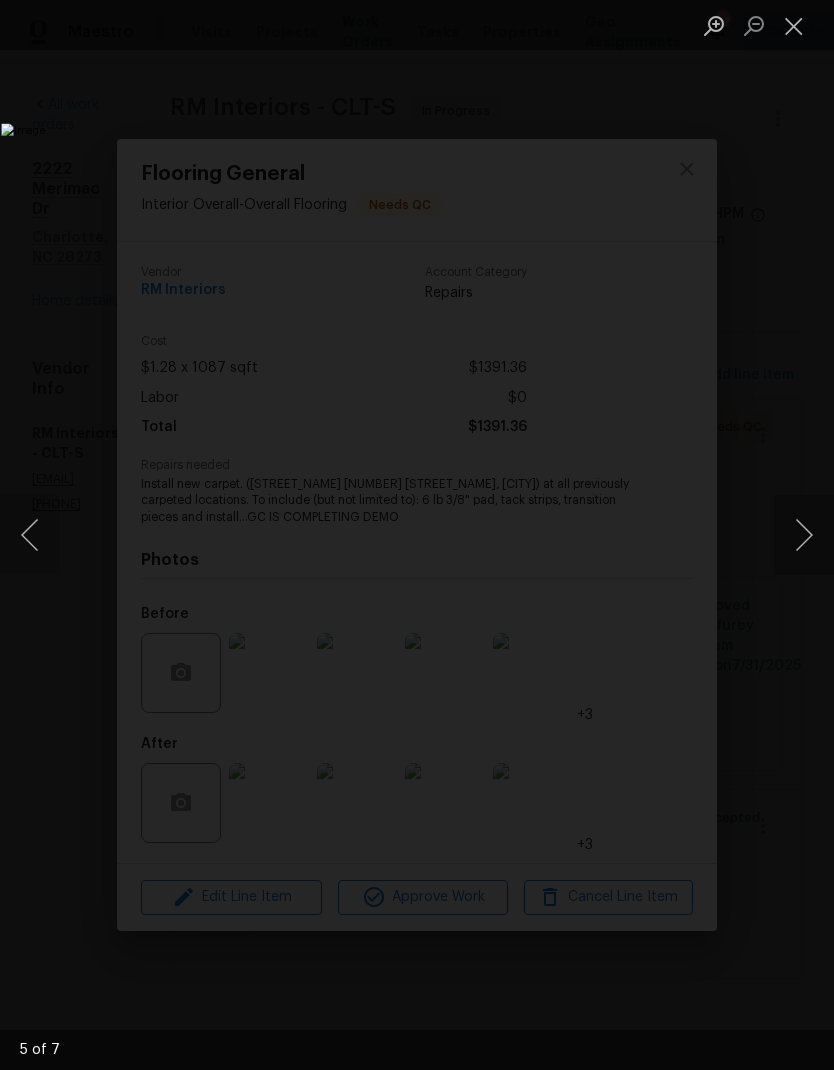 click at bounding box center [804, 535] 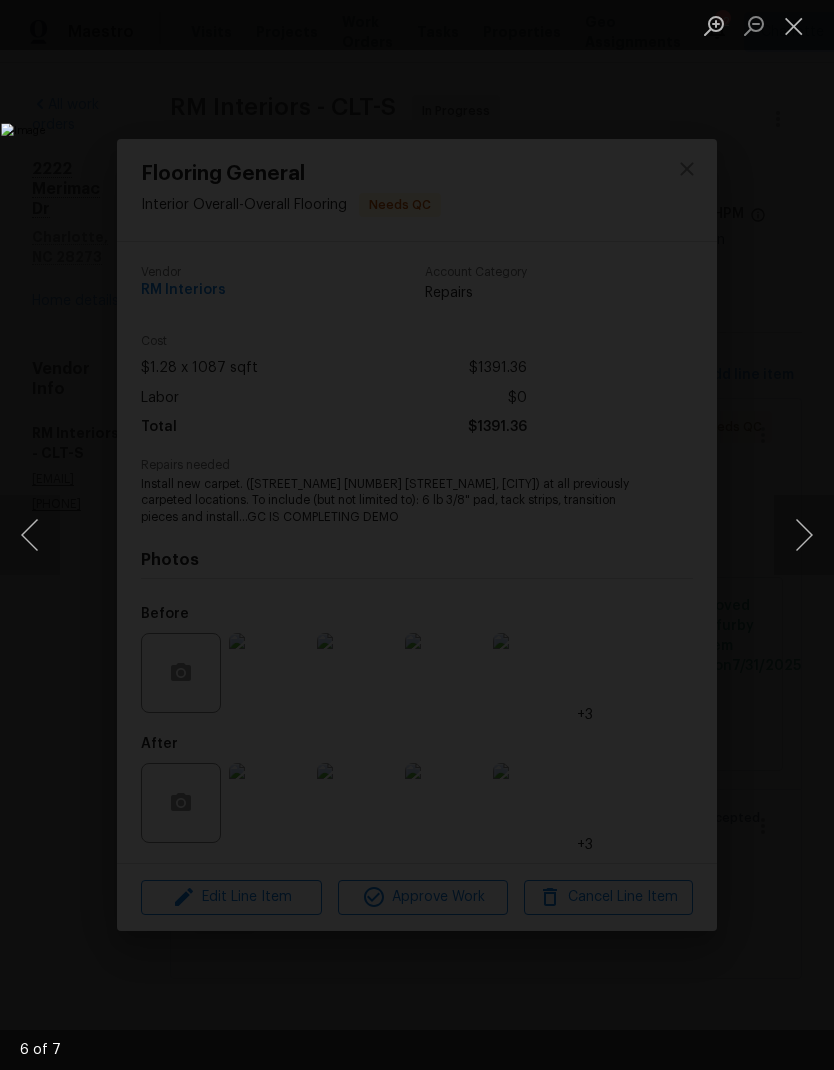 click at bounding box center (804, 535) 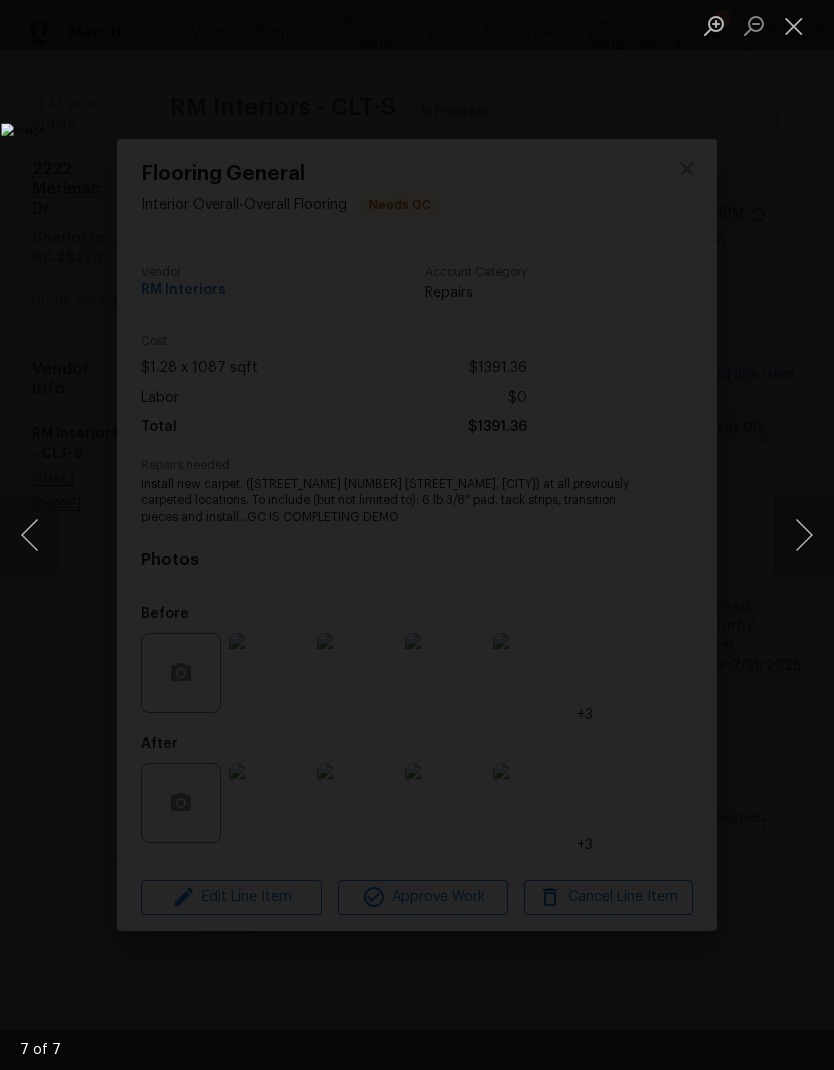 click at bounding box center (804, 535) 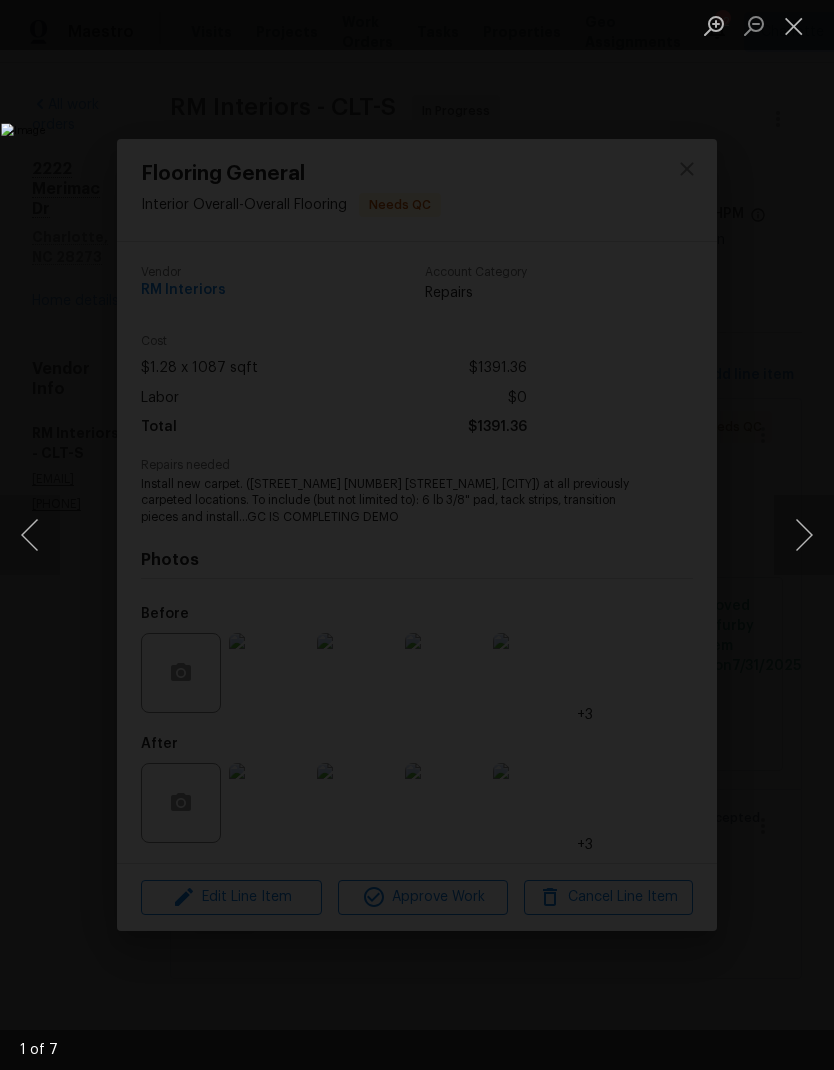 click at bounding box center [804, 535] 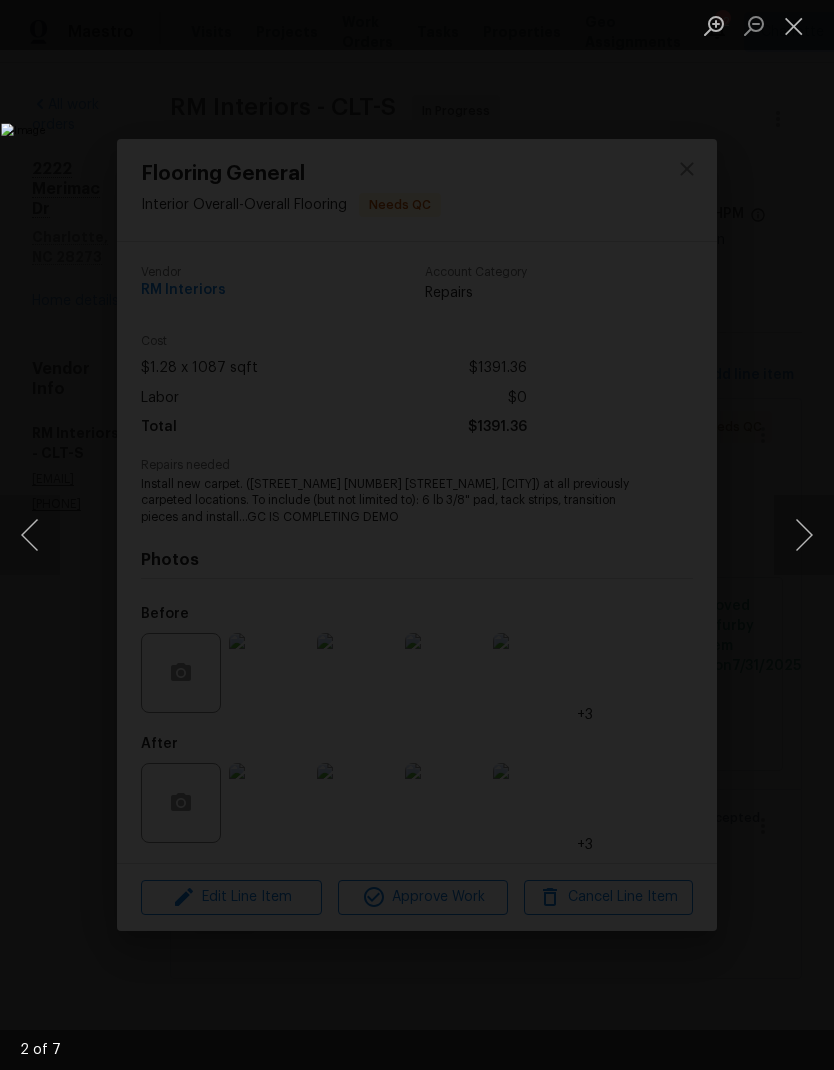 click at bounding box center [804, 535] 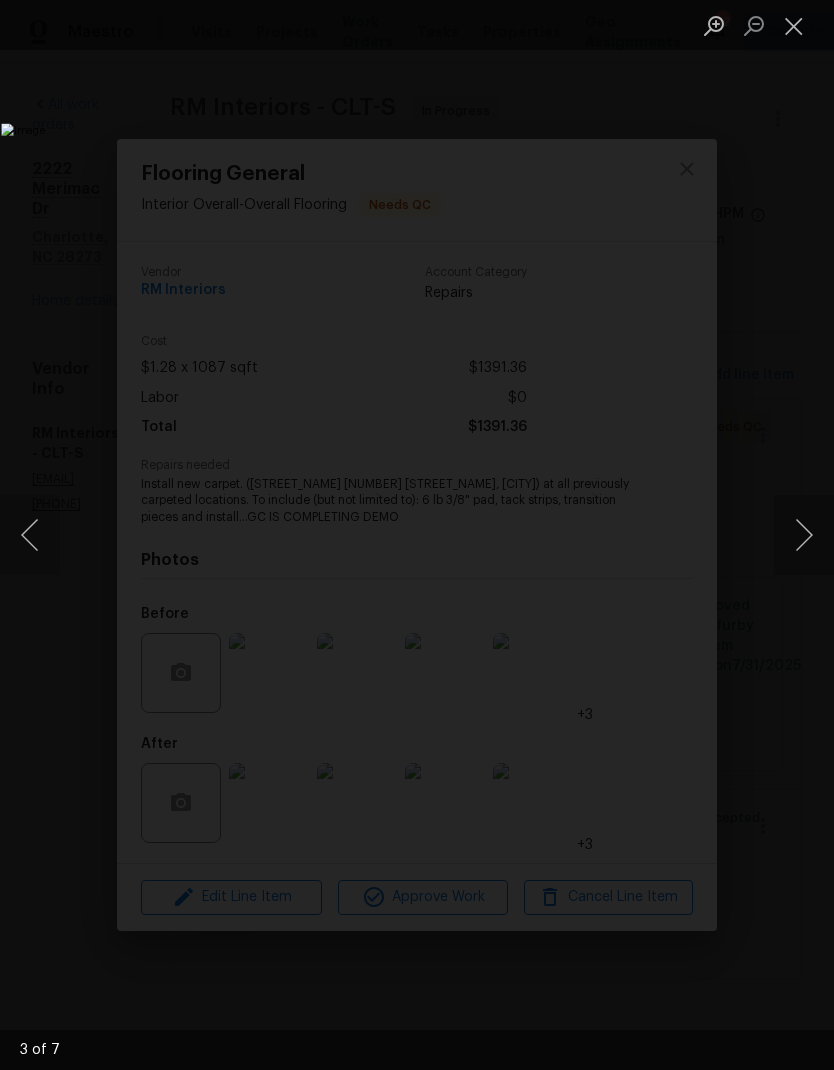 click at bounding box center [804, 535] 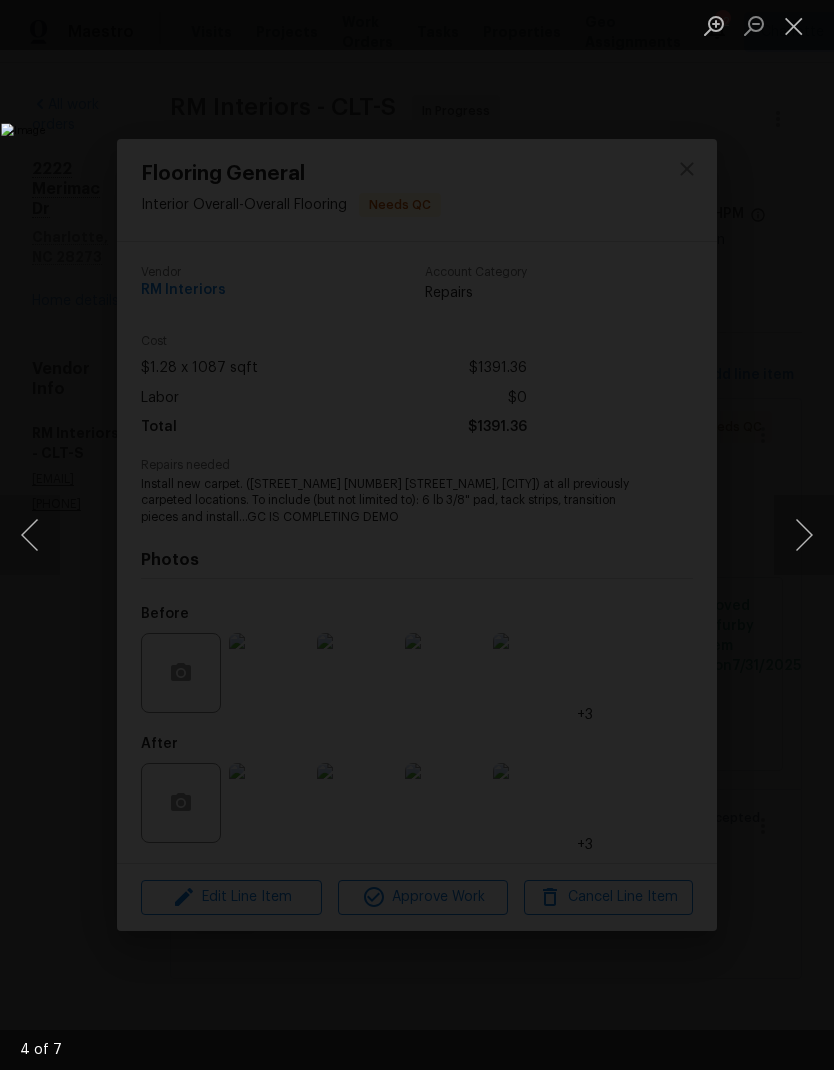 click at bounding box center (804, 535) 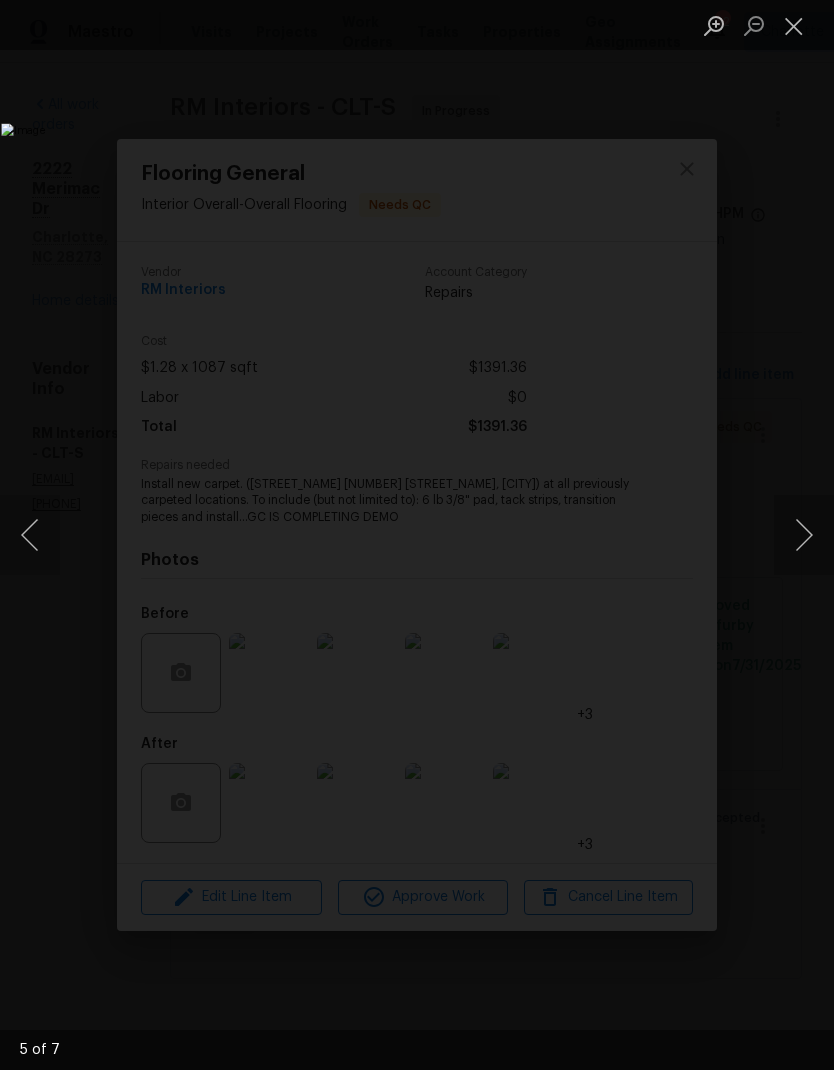 click at bounding box center (804, 535) 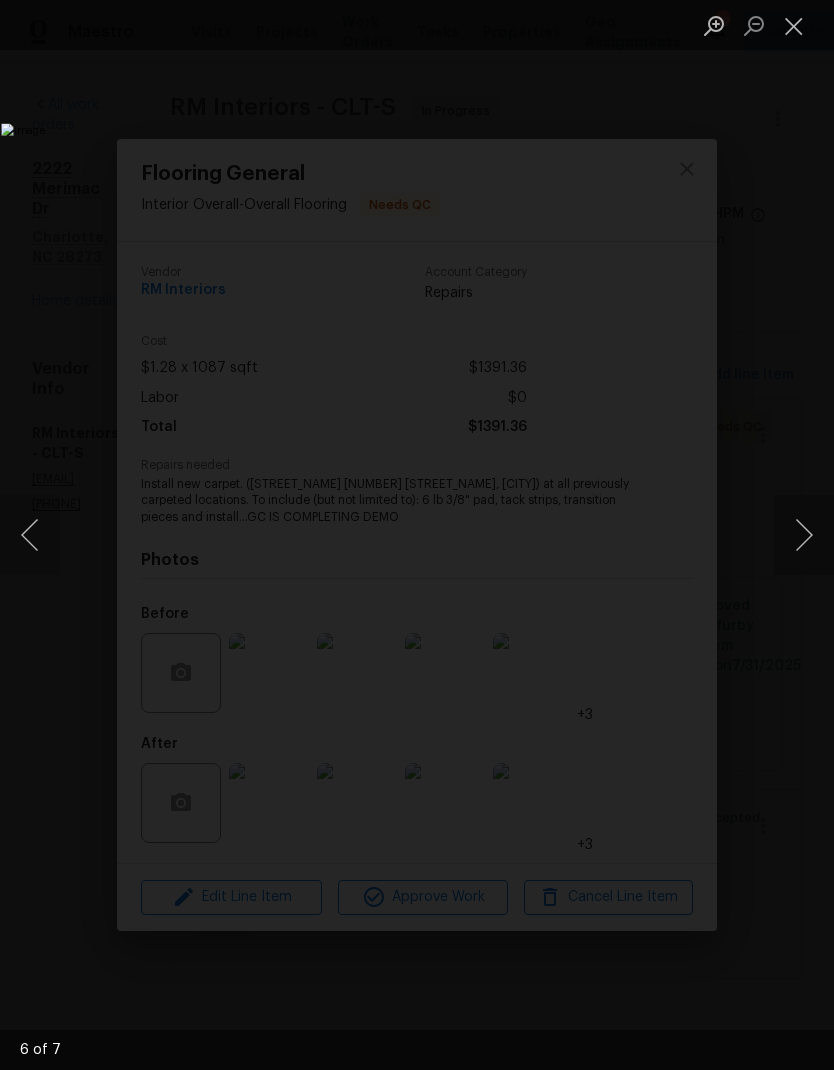 click at bounding box center (804, 535) 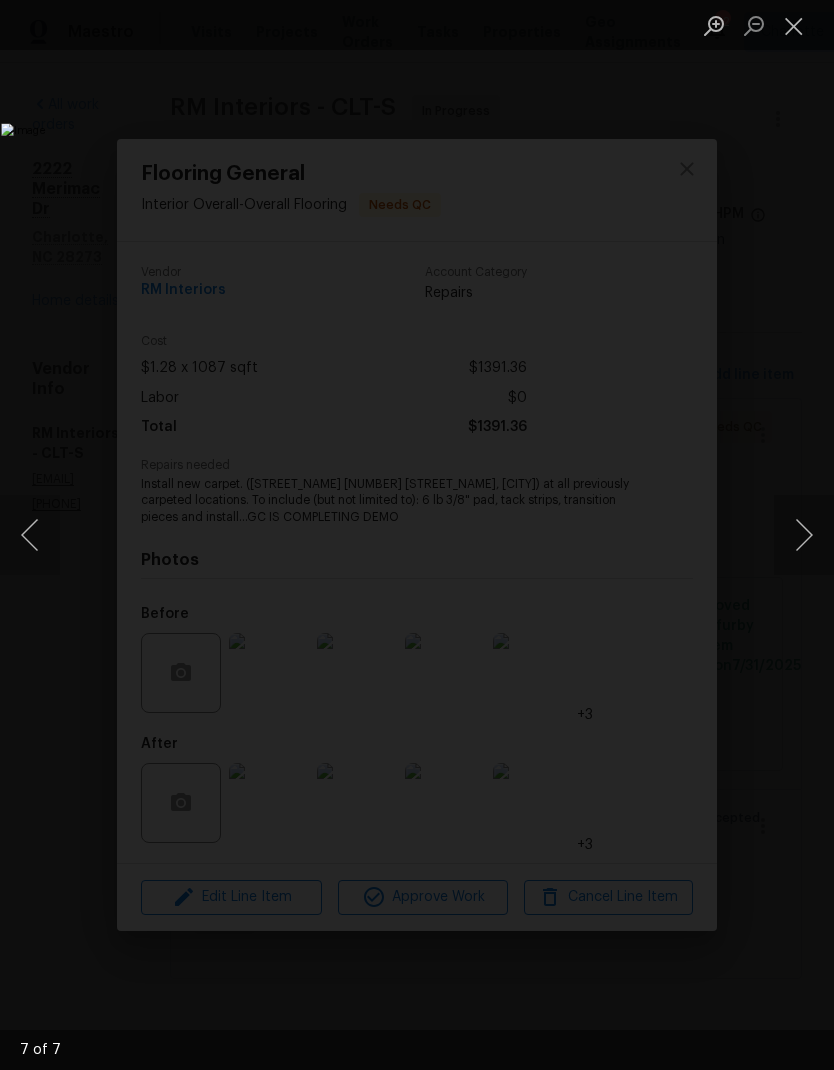click at bounding box center (804, 535) 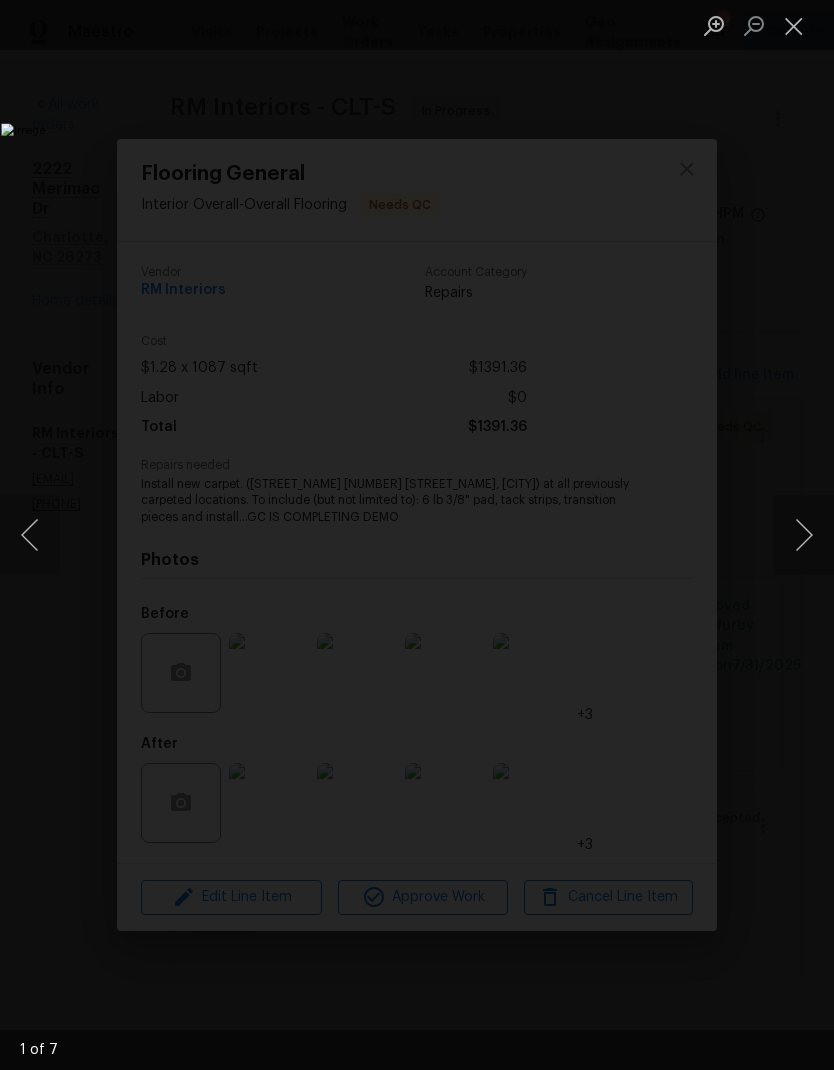 click at bounding box center [804, 535] 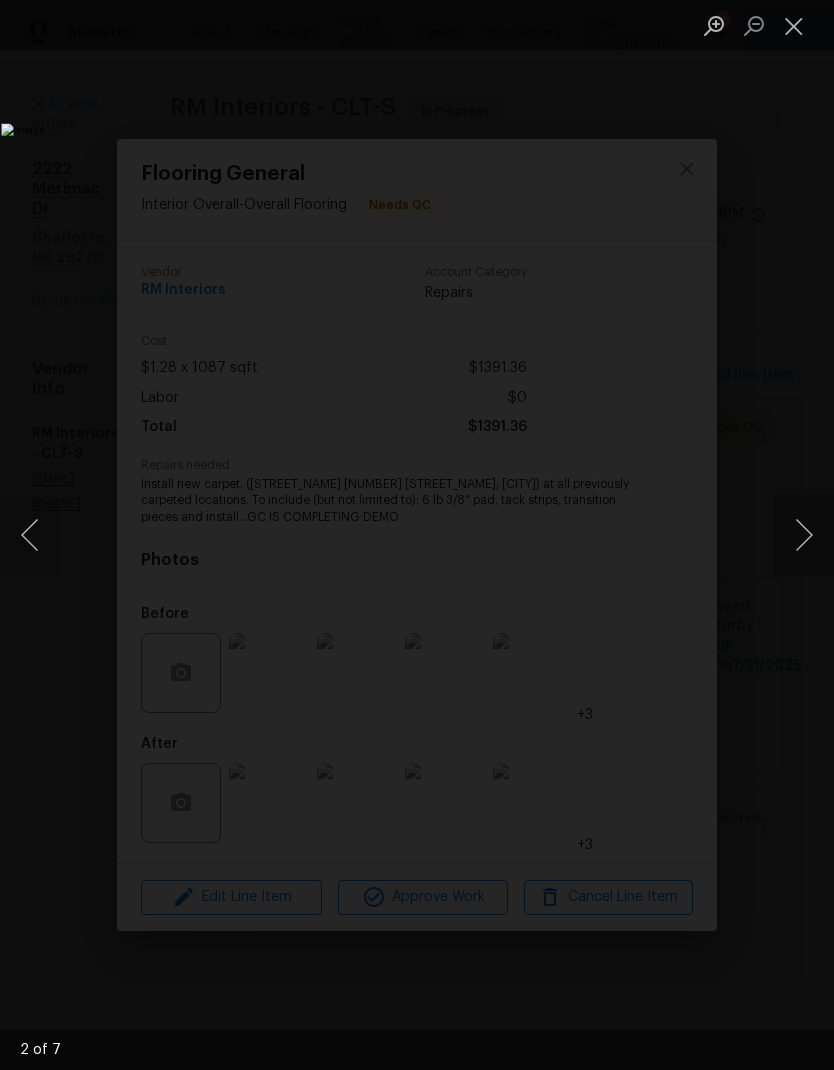 click at bounding box center [794, 25] 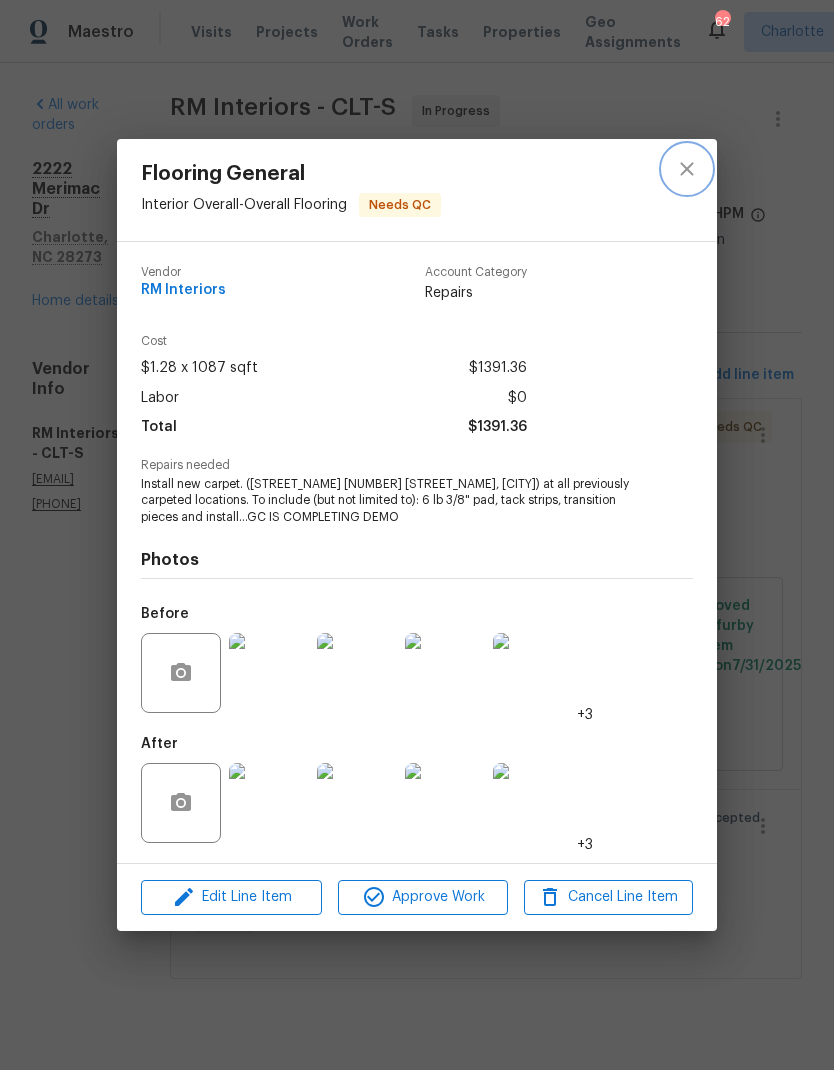 click at bounding box center (687, 169) 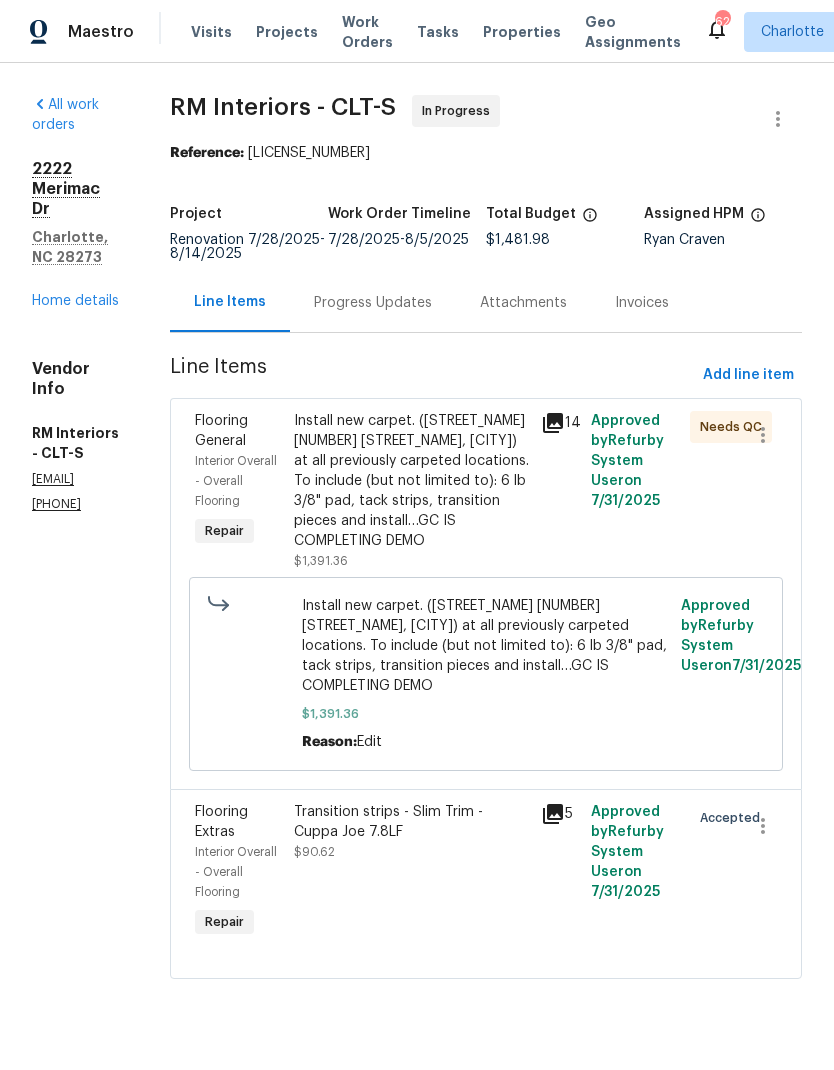 click on "Install new carpet. (Bodenger Way 945 Winter Ash, Silver) at all previously carpeted locations. To include (but not limited to): 6 lb 3/8" pad, tack strips, transition pieces and install…GC IS COMPLETING DEMO" at bounding box center (412, 481) 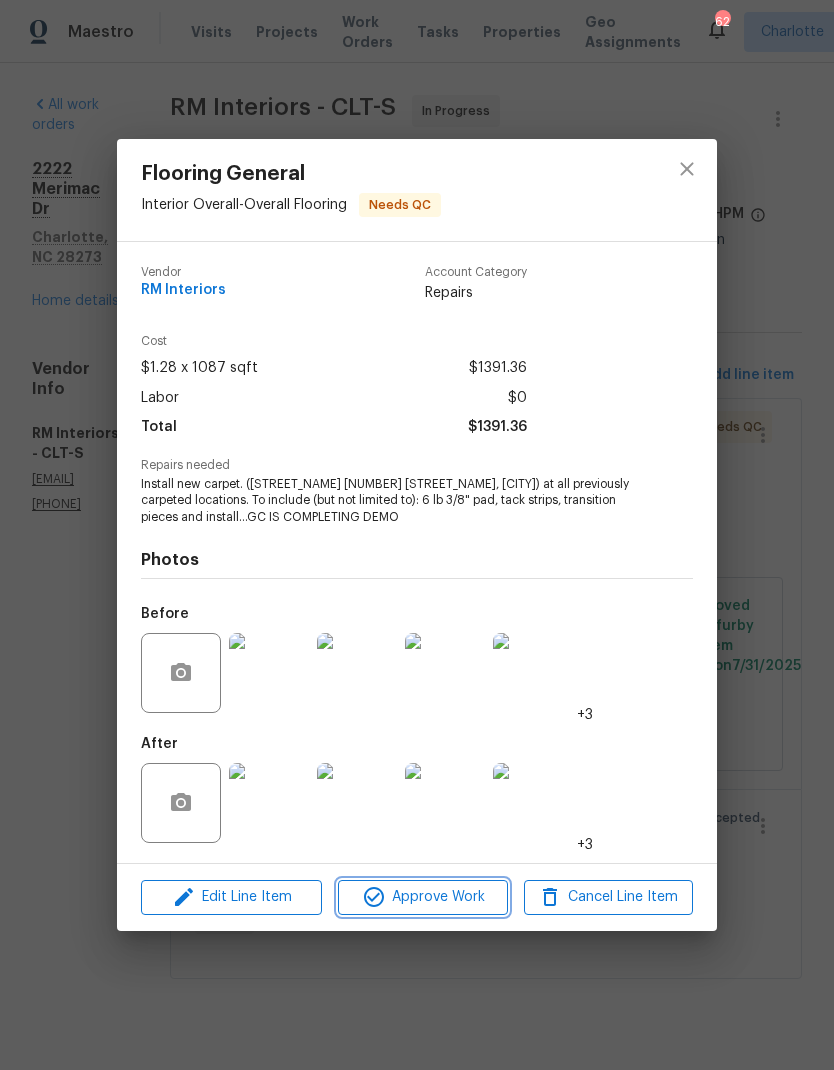 click on "Approve Work" at bounding box center (422, 897) 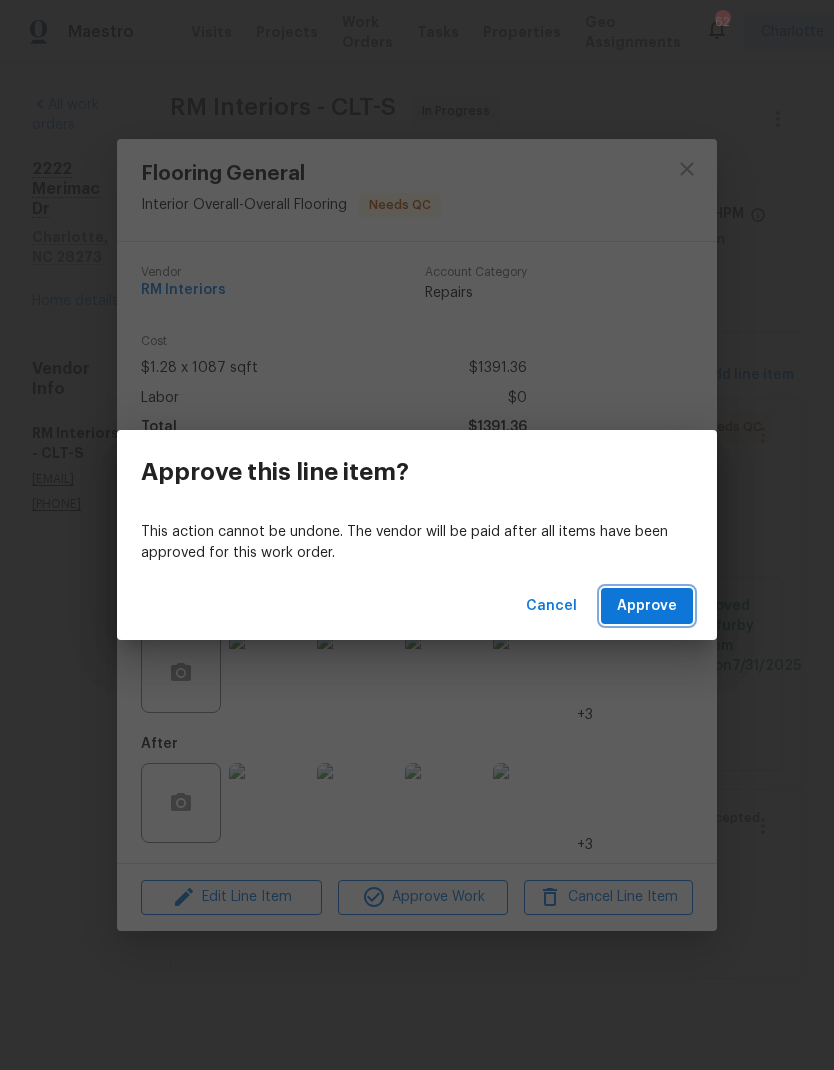 click on "Approve" at bounding box center (647, 606) 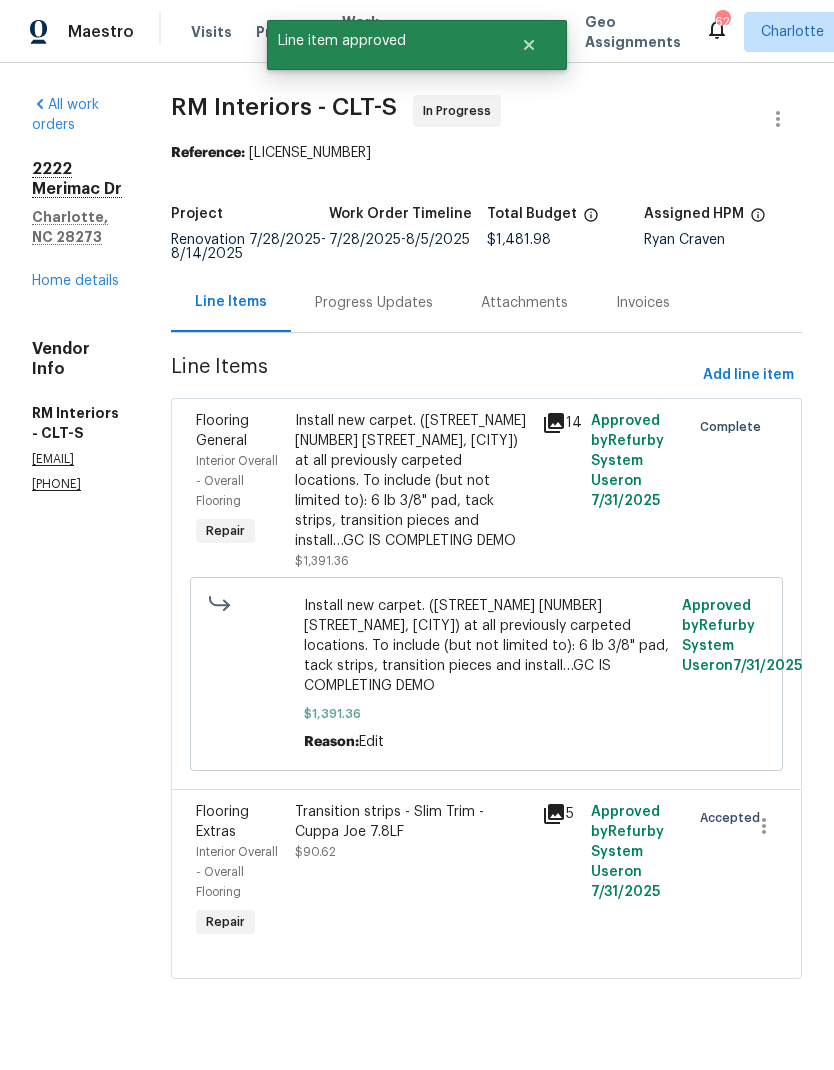 click on "Transition strips - Slim Trim - Cuppa Joe 7.8LF" at bounding box center [412, 822] 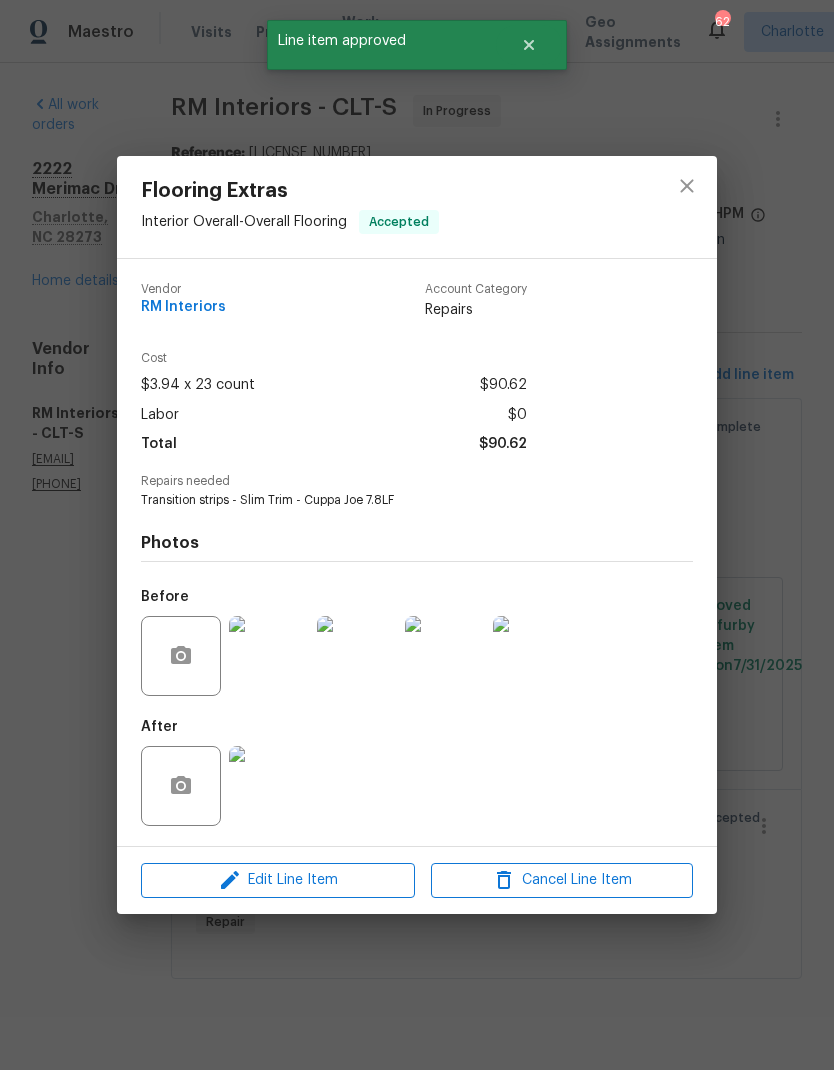 click at bounding box center (269, 786) 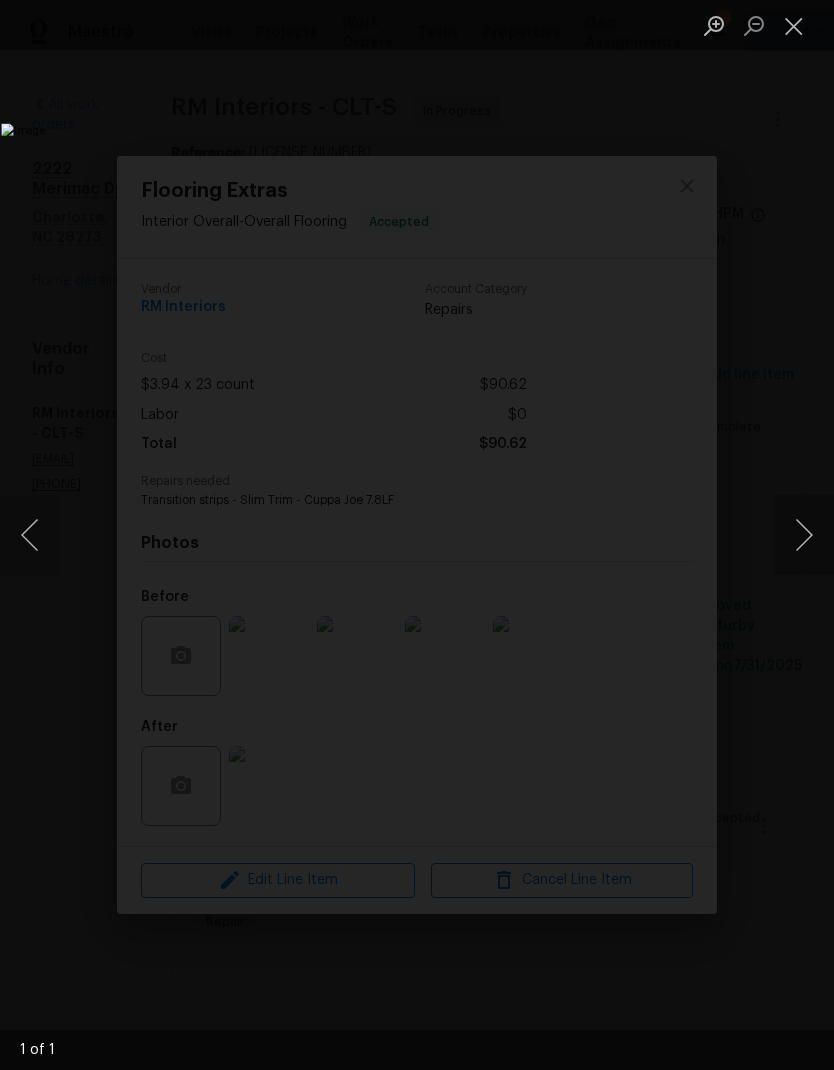 click at bounding box center [804, 535] 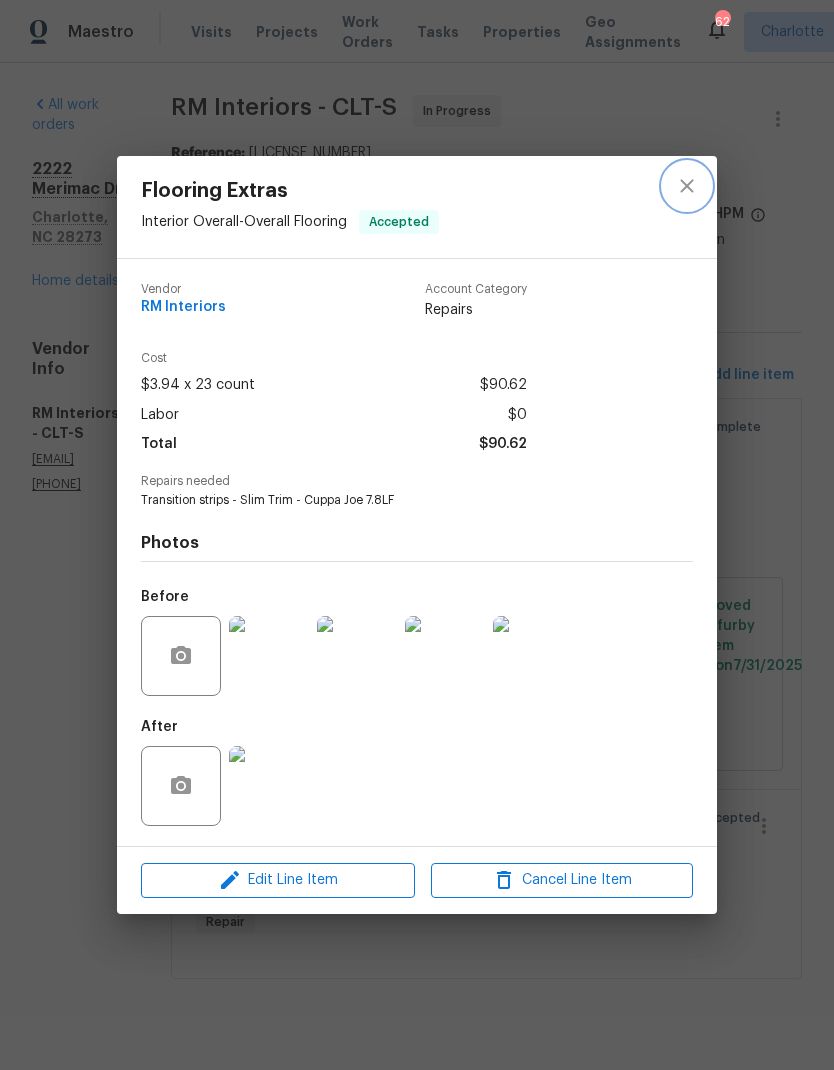 click at bounding box center (687, 186) 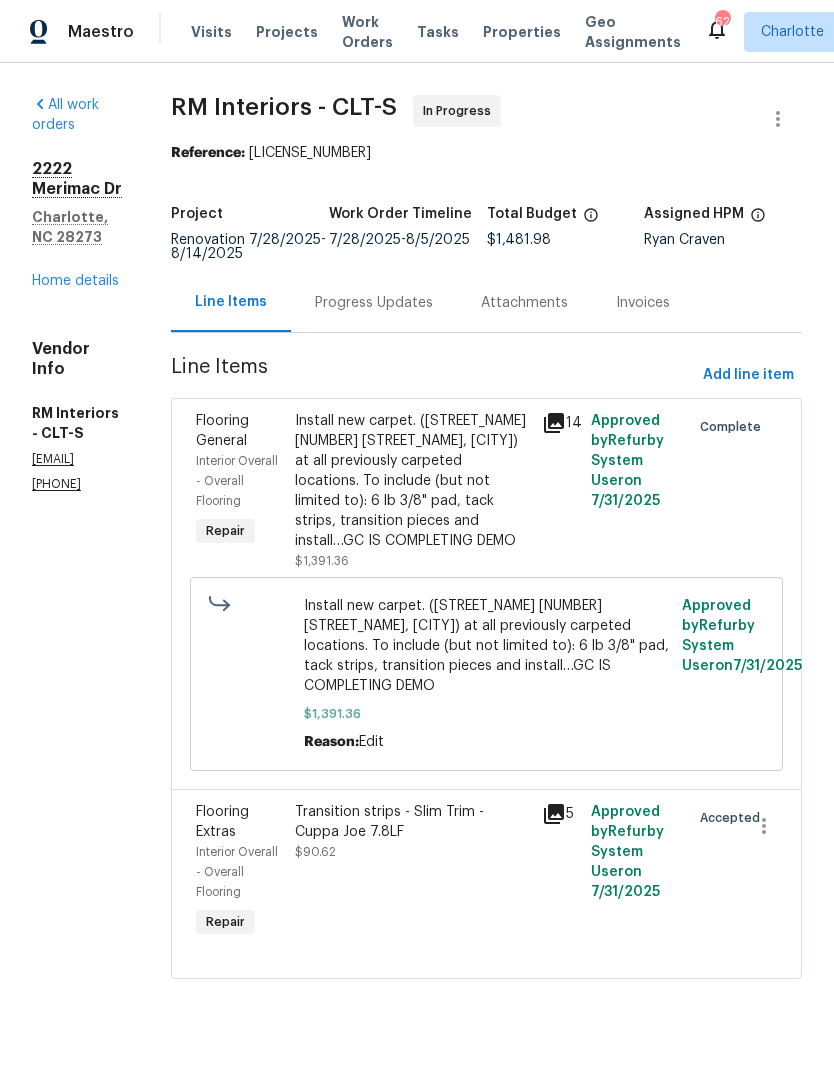 scroll, scrollTop: 25, scrollLeft: 0, axis: vertical 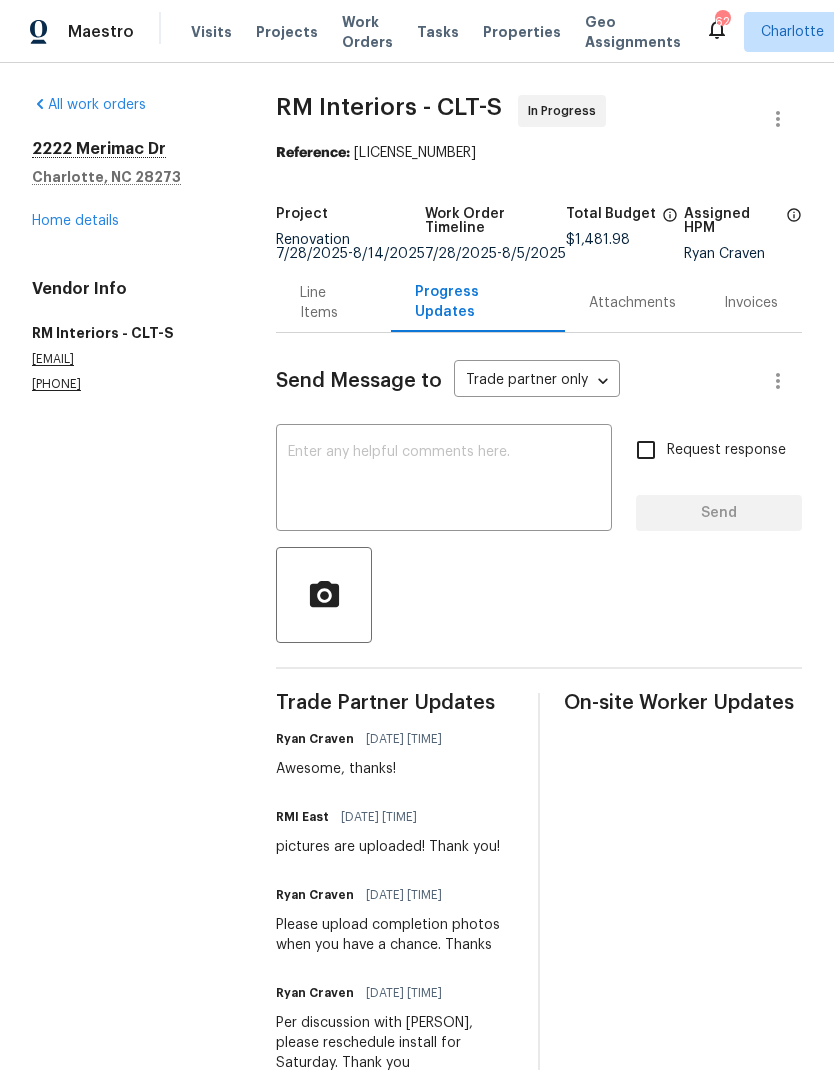 click at bounding box center (444, 480) 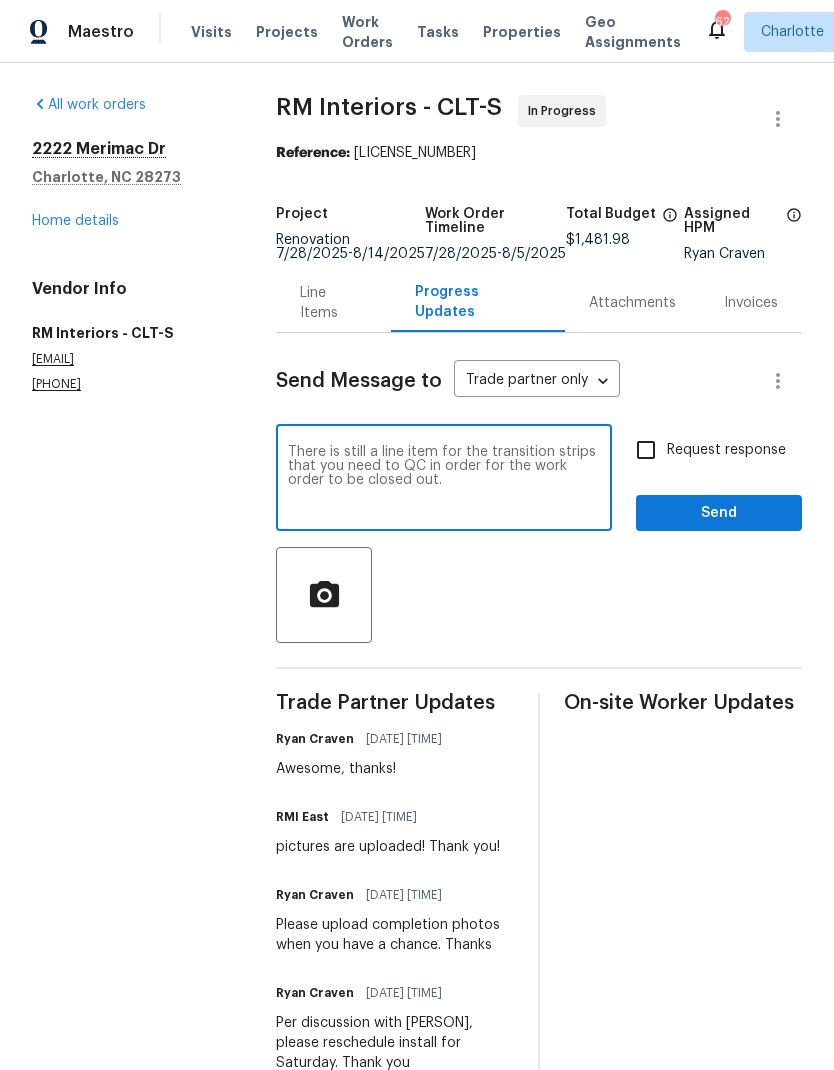 type on "There is still a line item for the transition strips that you need to QC in order for the work order to be closed out." 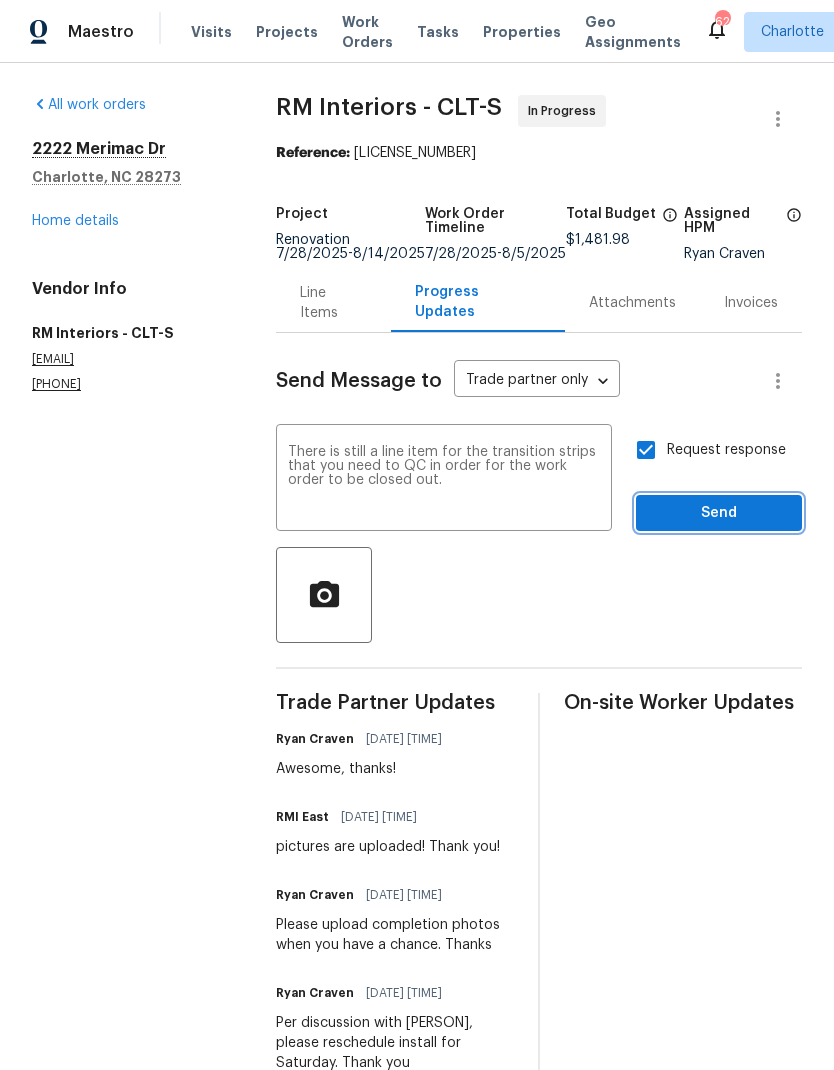 click on "Send" at bounding box center [719, 513] 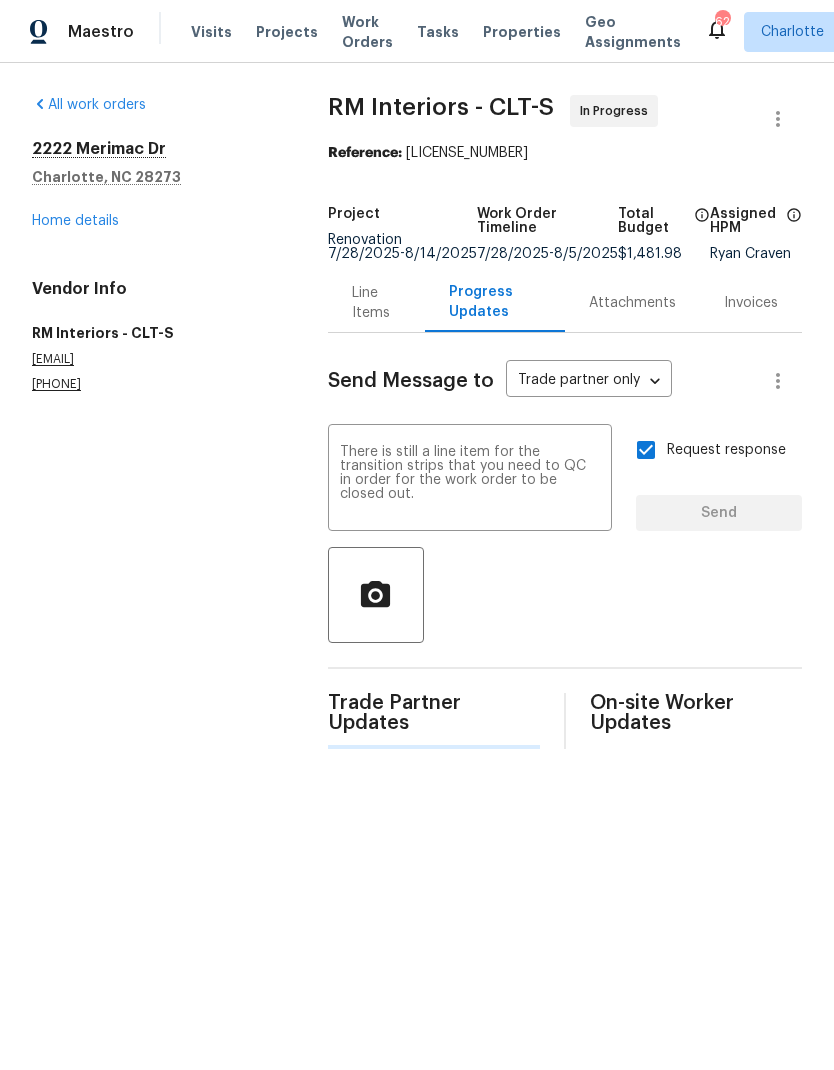 type 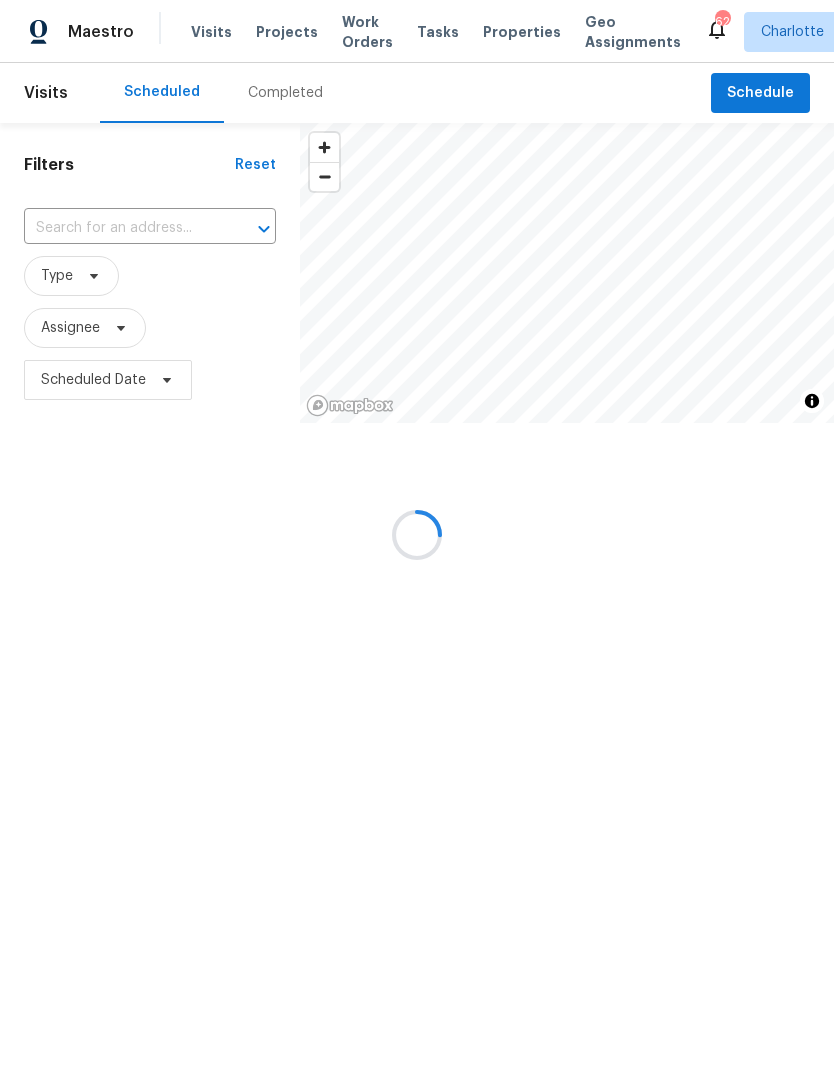 scroll, scrollTop: 0, scrollLeft: 0, axis: both 